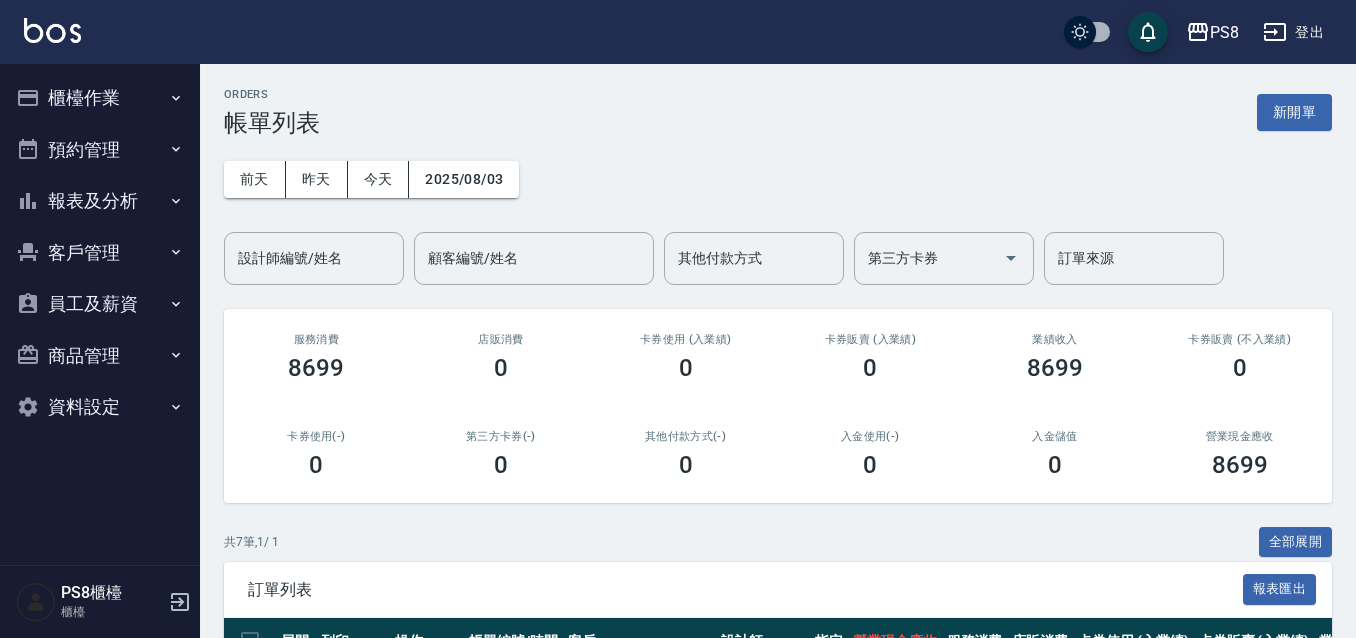 scroll, scrollTop: 0, scrollLeft: 0, axis: both 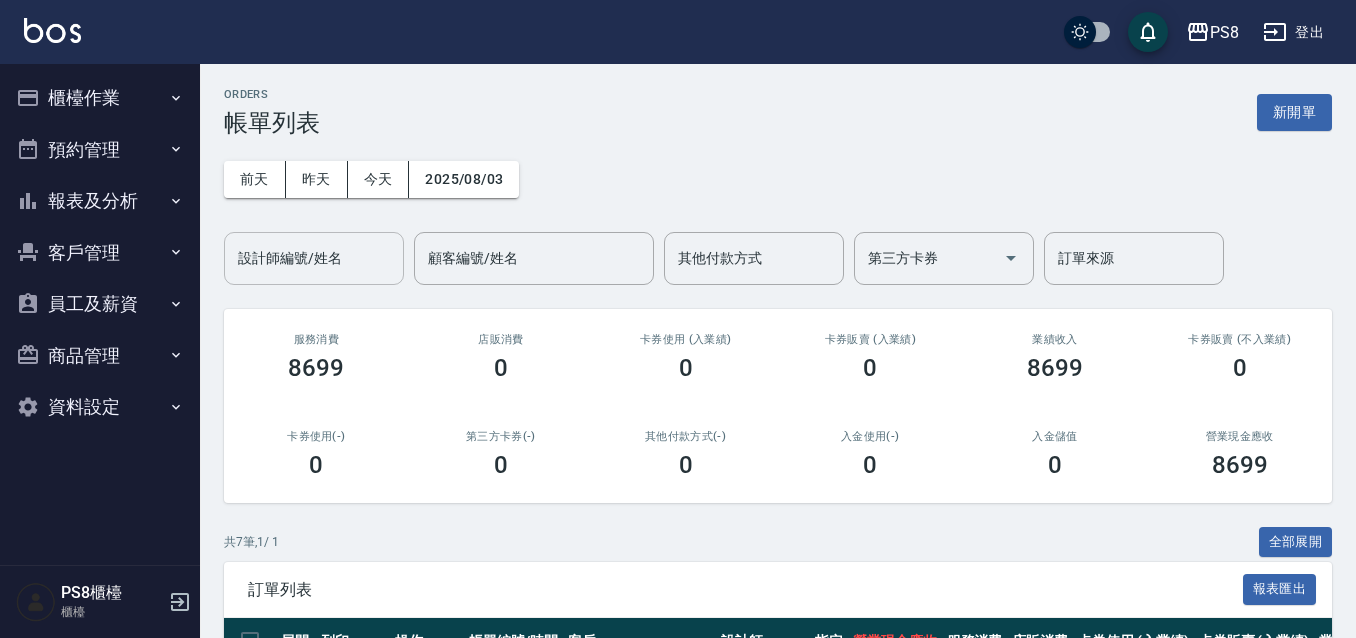 click on "設計師編號/姓名" at bounding box center (314, 258) 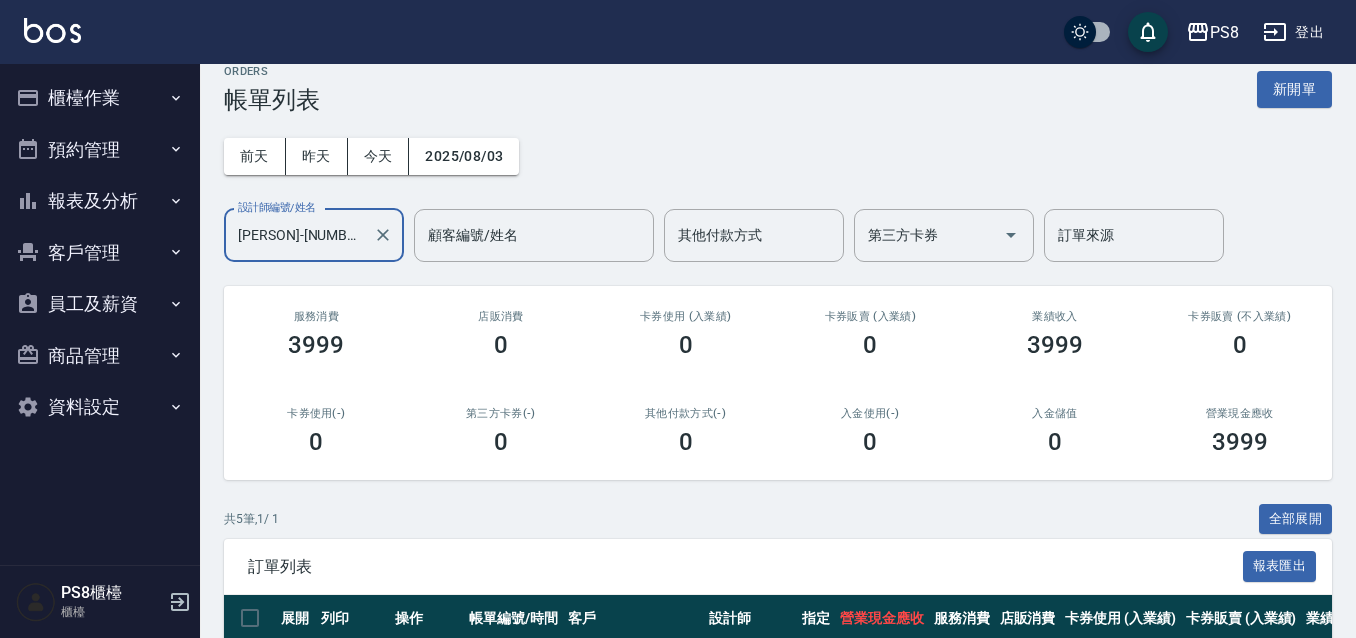 scroll, scrollTop: 100, scrollLeft: 0, axis: vertical 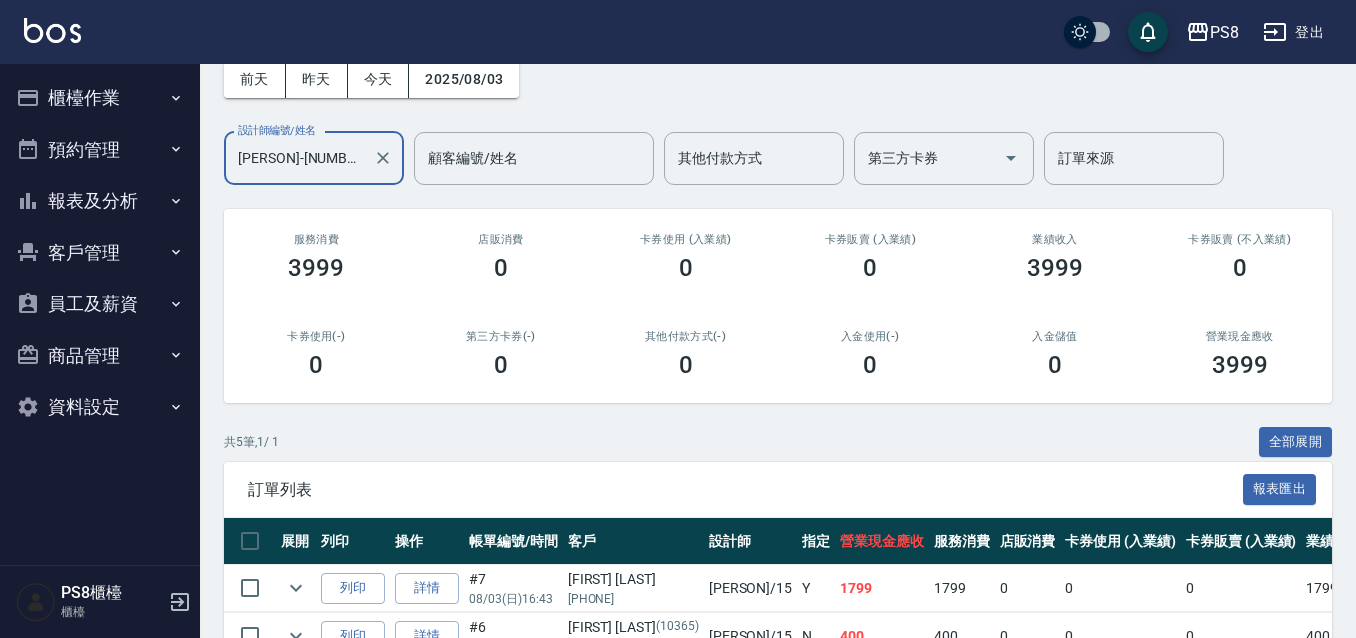 type on "[PERSON]-[NUMBER]" 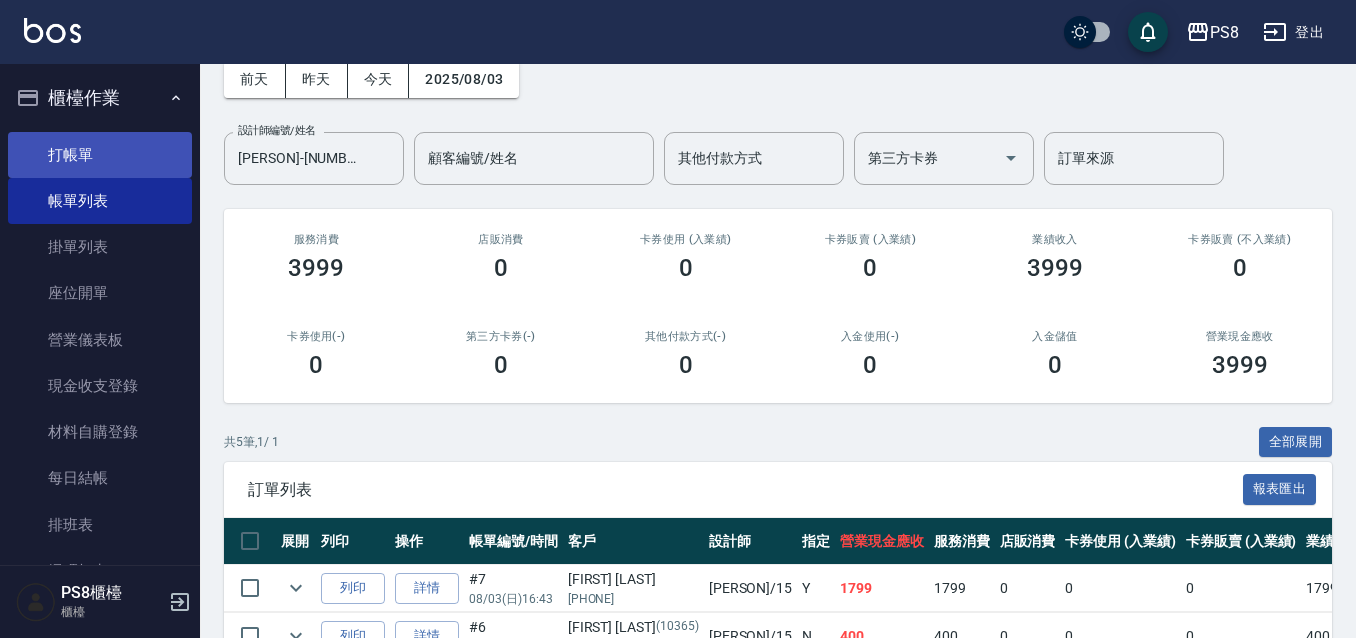 drag, startPoint x: 91, startPoint y: 168, endPoint x: 131, endPoint y: 131, distance: 54.48853 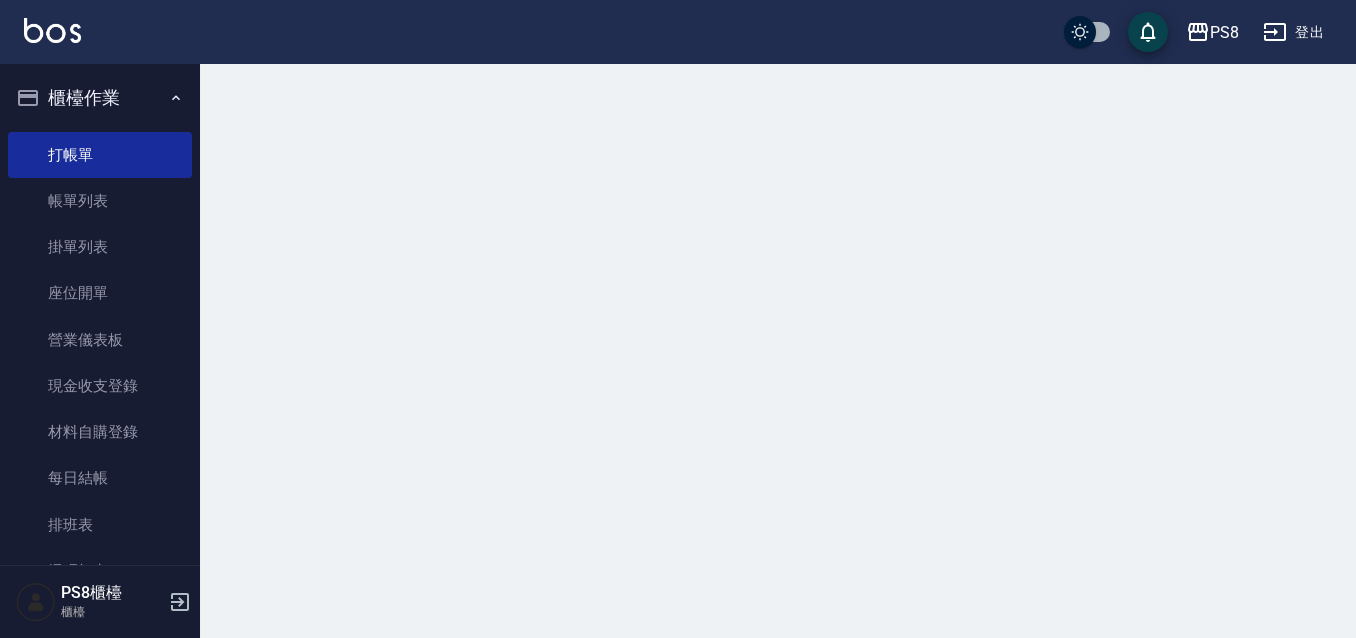 scroll, scrollTop: 0, scrollLeft: 0, axis: both 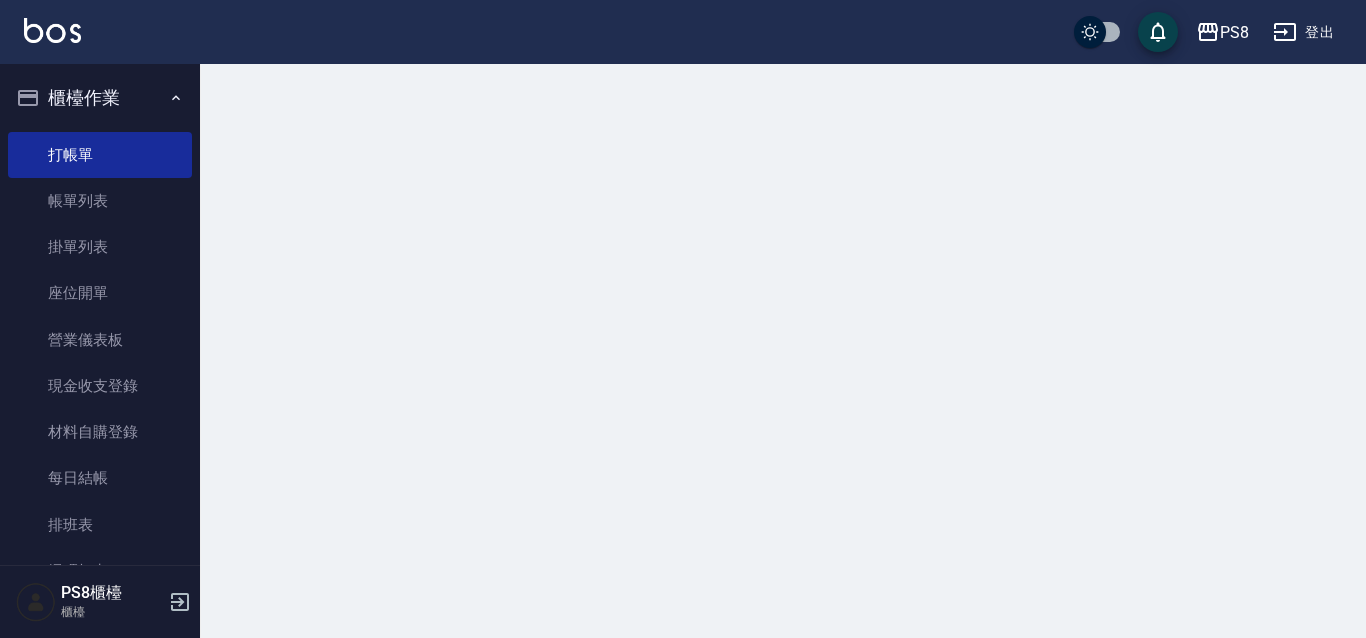 click on "櫃檯作業" at bounding box center (100, 98) 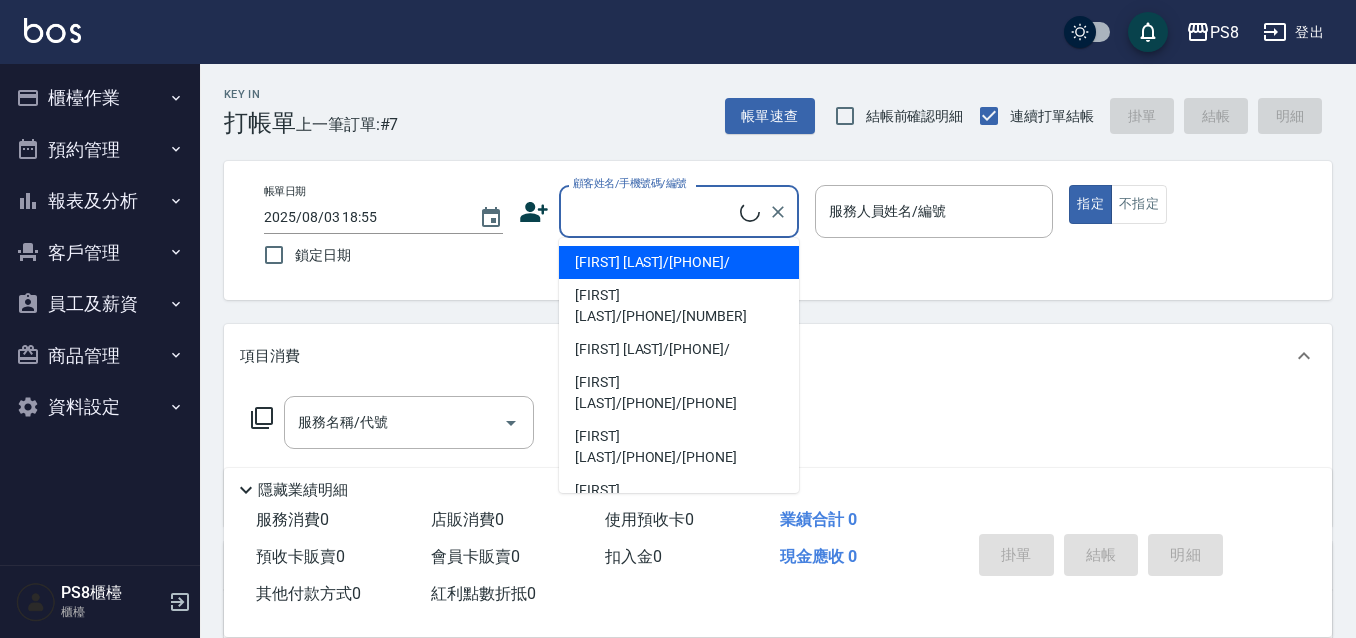click on "顧客姓名/手機號碼/編號" at bounding box center [654, 211] 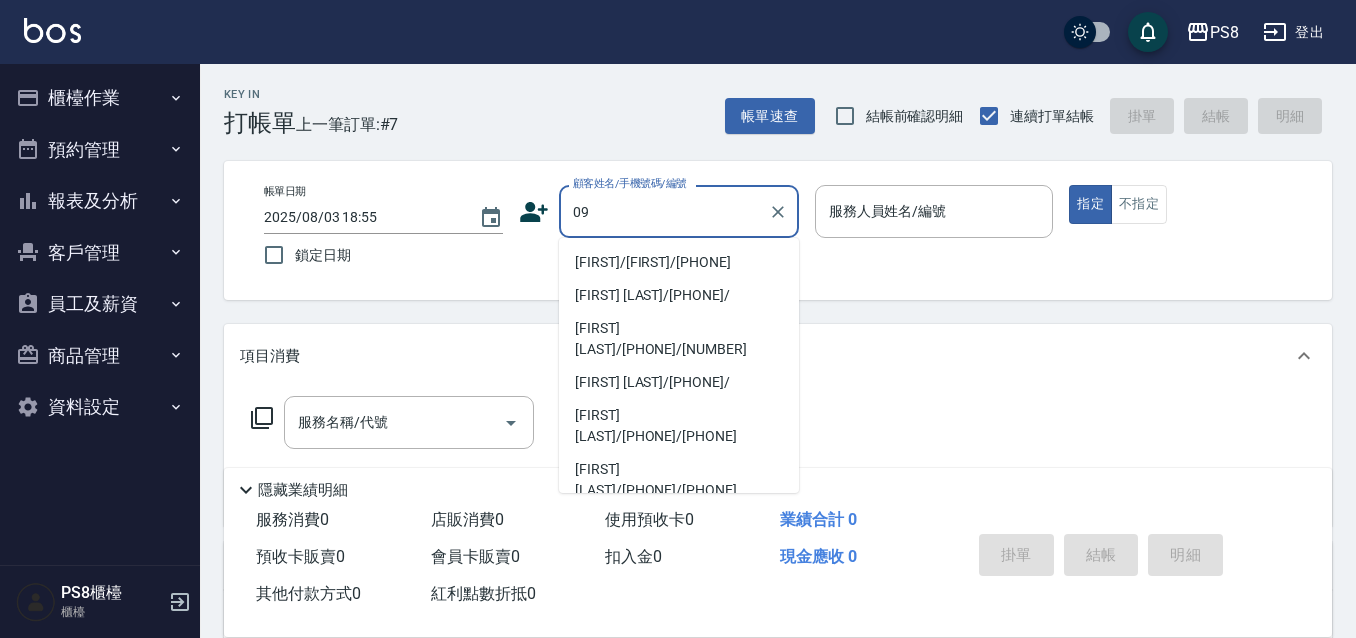 type on "0" 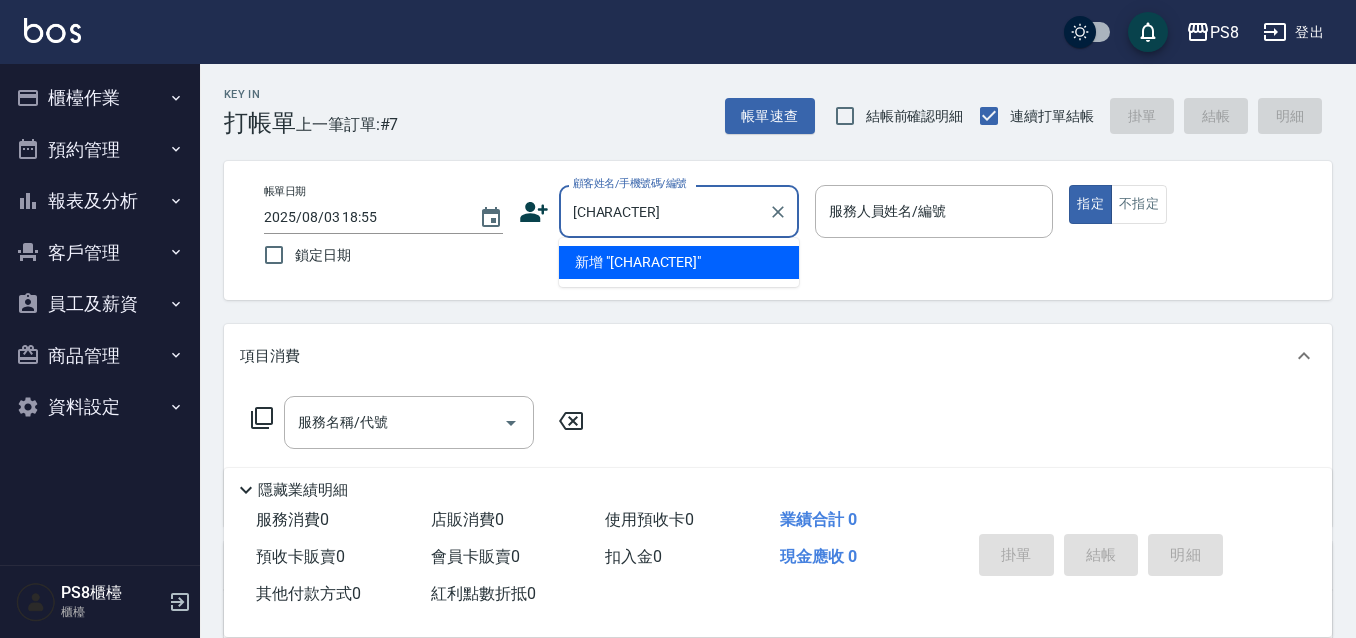 type on "[CHARACTER]" 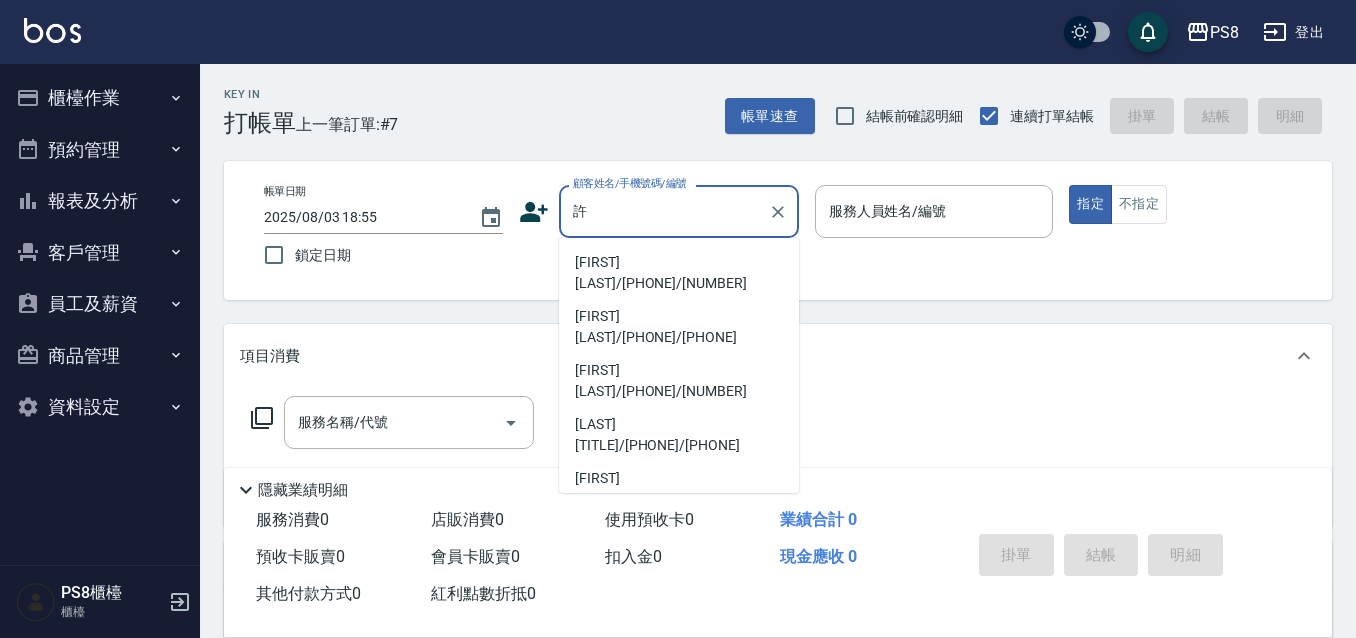 click on "[FIRST] [LAST]/[PHONE]/[NUMBER]" at bounding box center [679, 273] 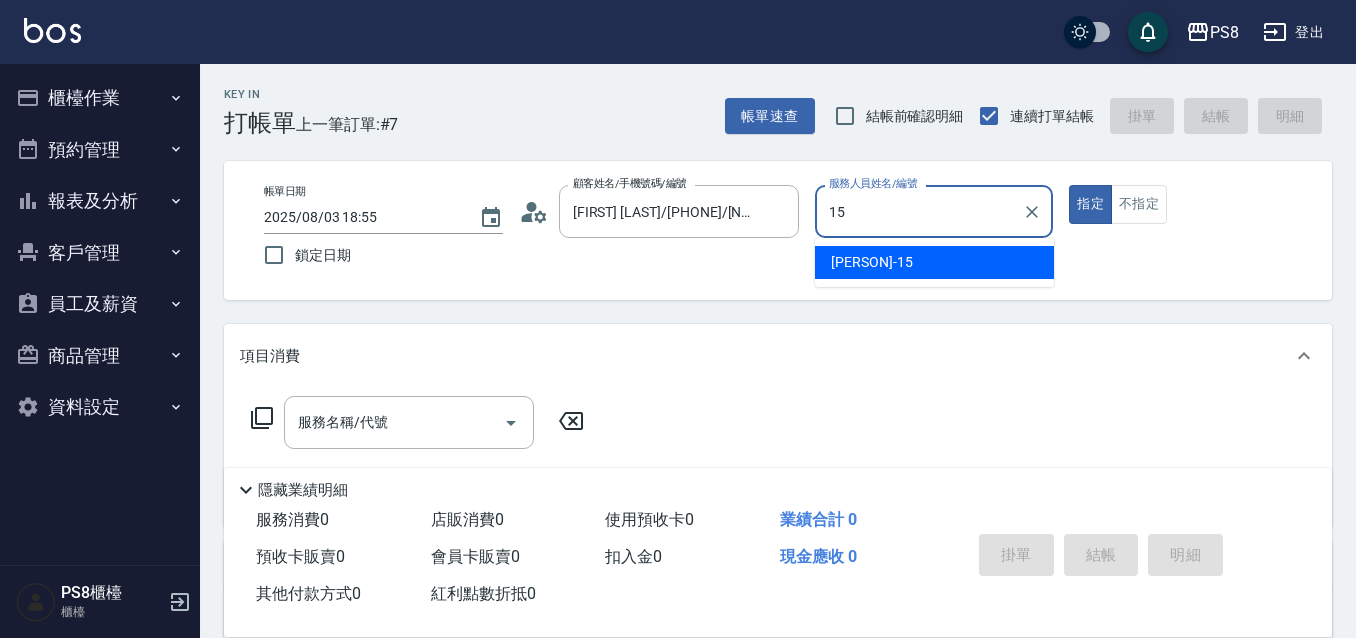 type on "[PERSON]-[NUMBER]" 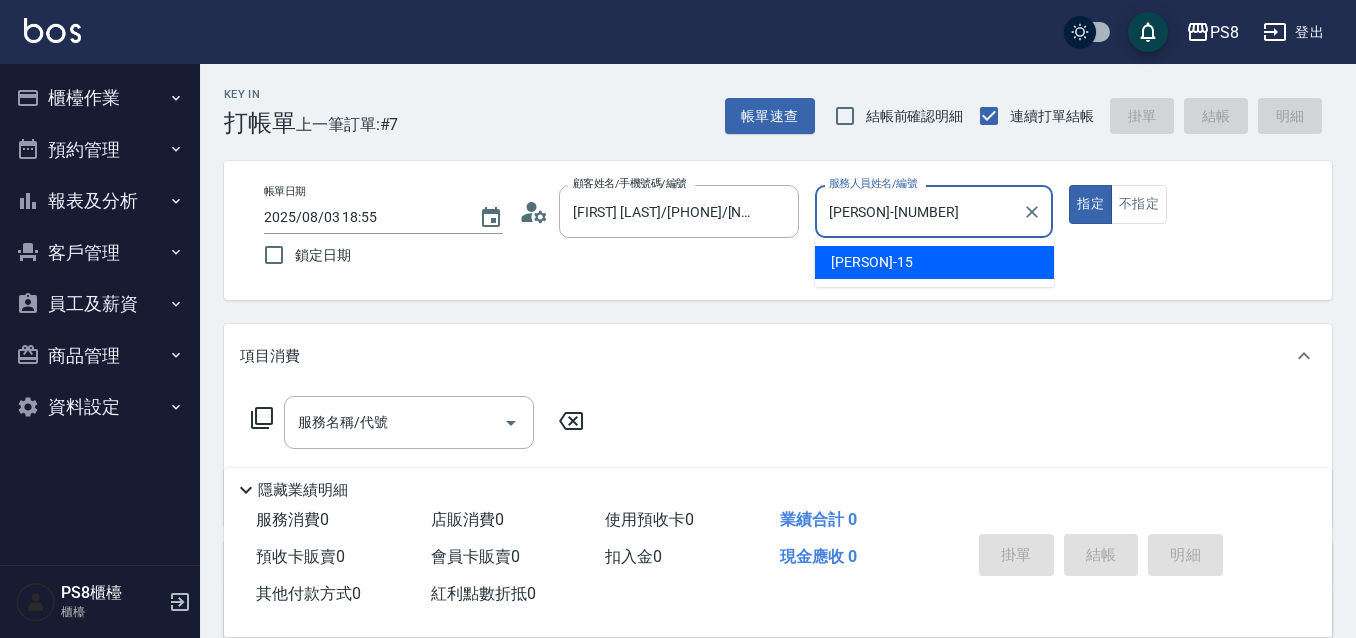 type on "true" 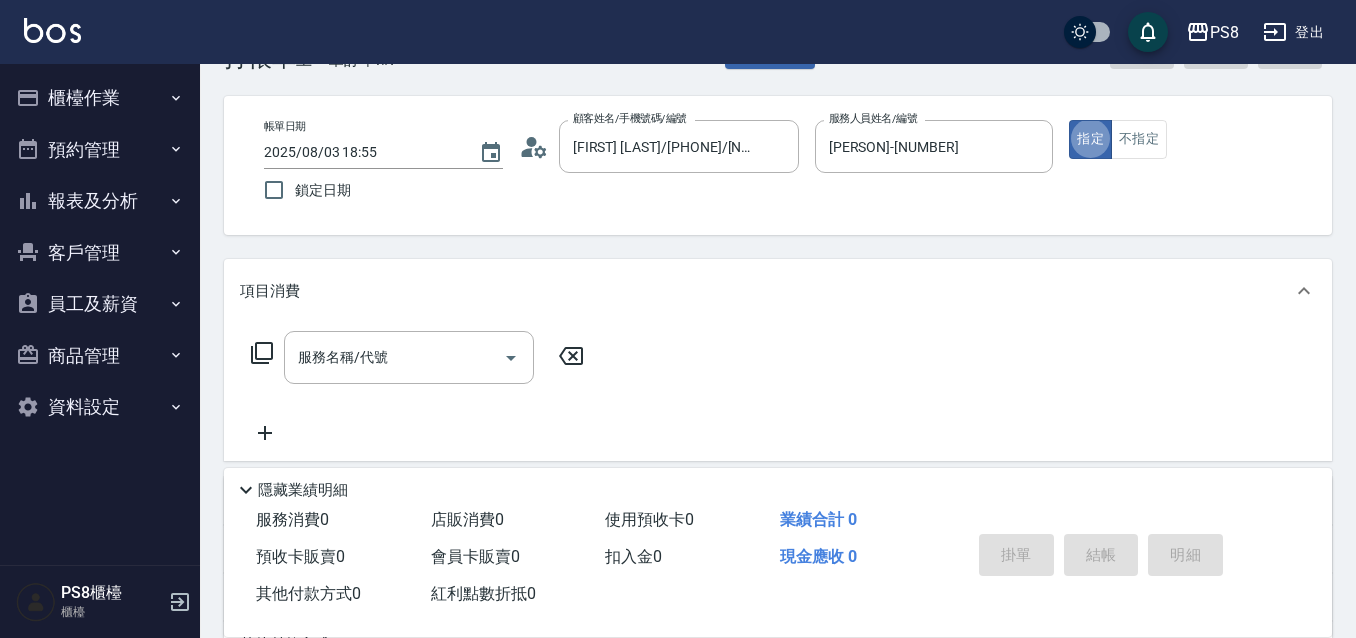 scroll, scrollTop: 100, scrollLeft: 0, axis: vertical 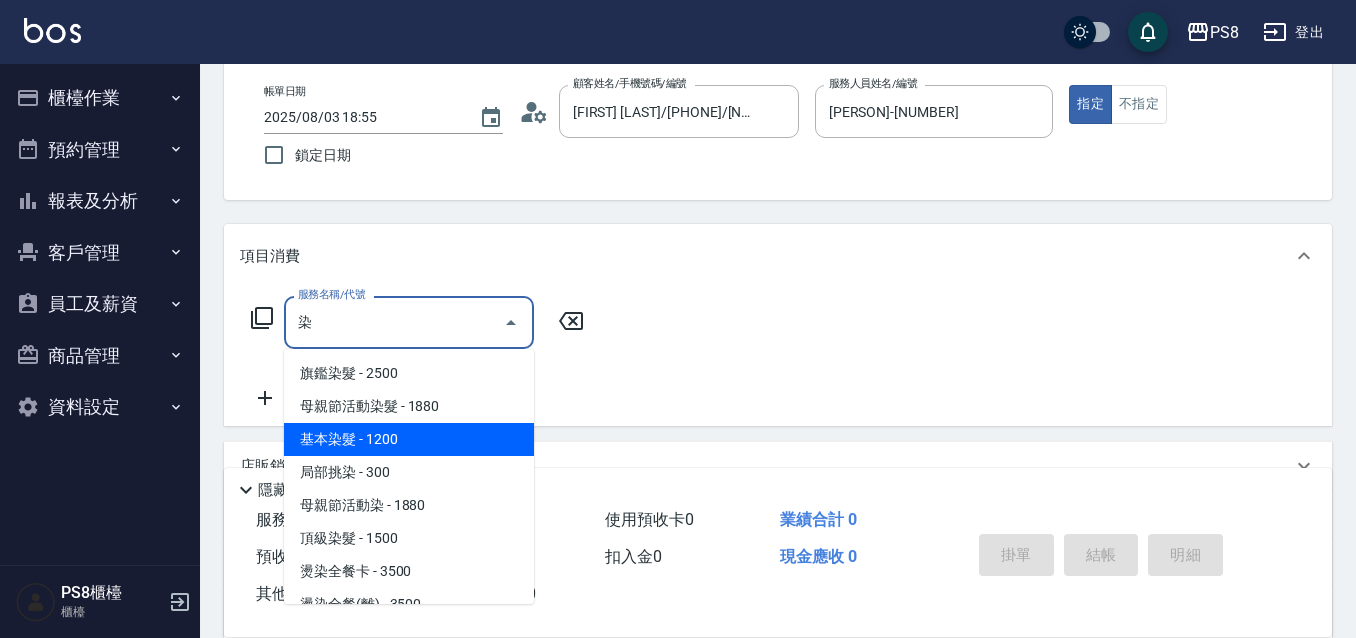 click on "基本染髮 - 1200" at bounding box center (409, 439) 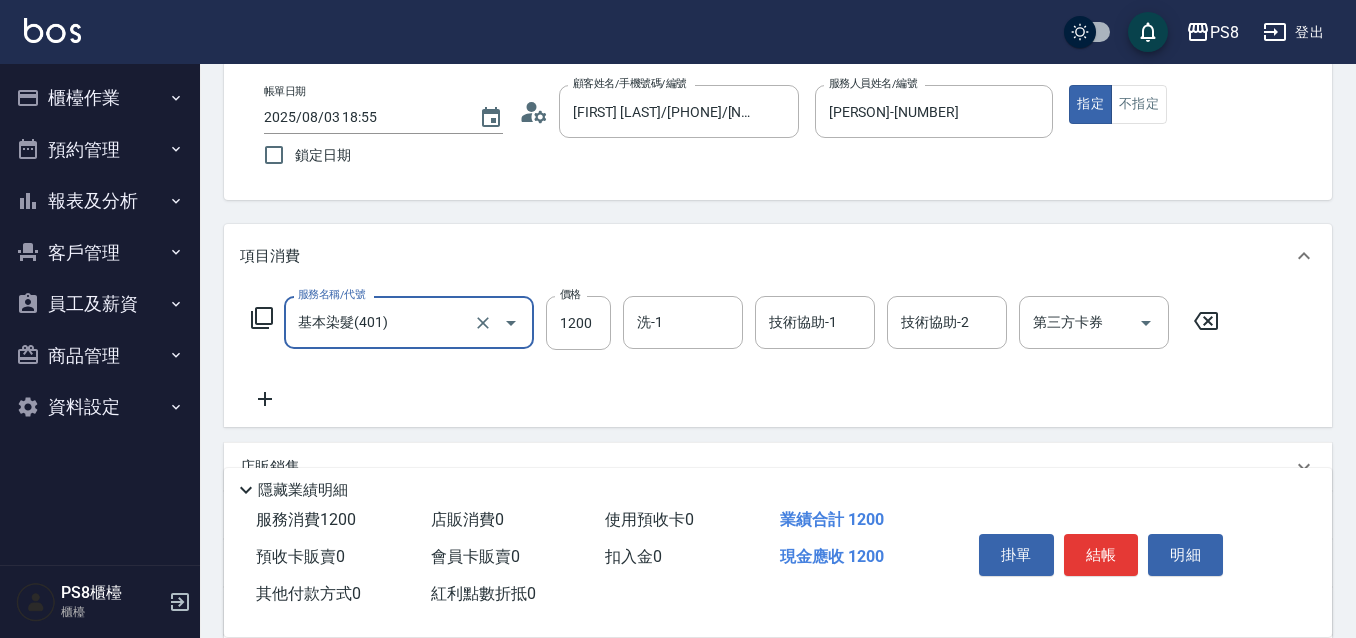 type on "基本染髮(401)" 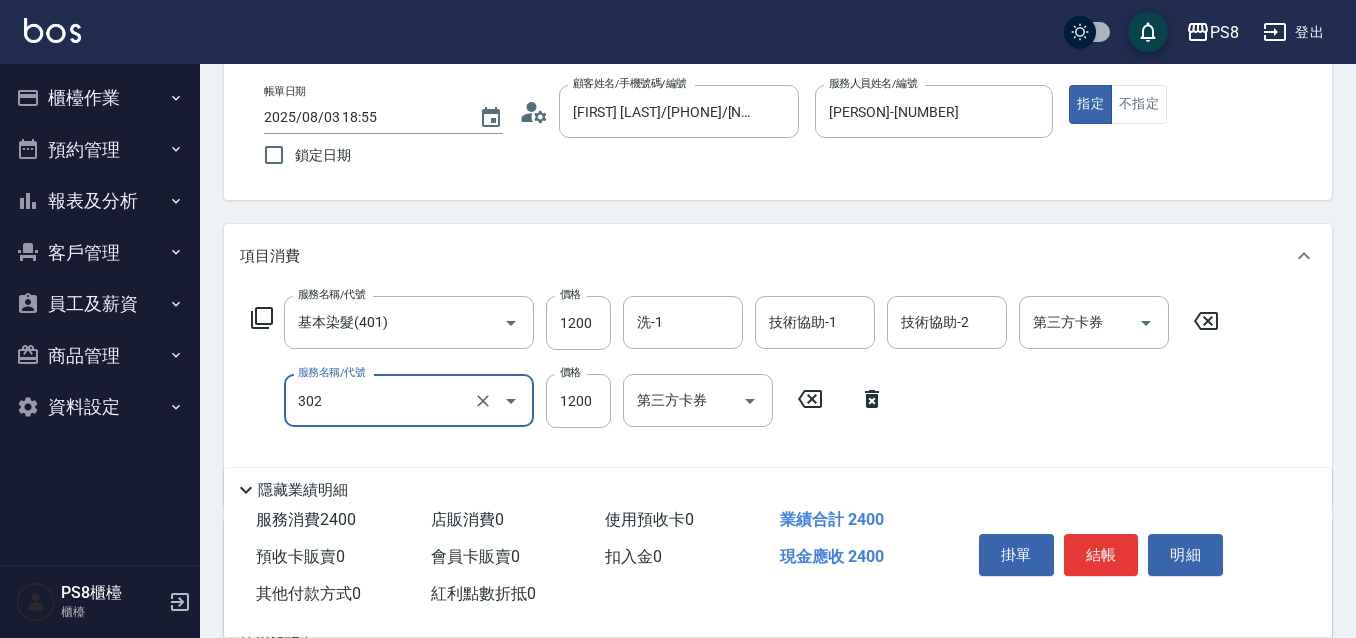 type on "基本離子燙(302)" 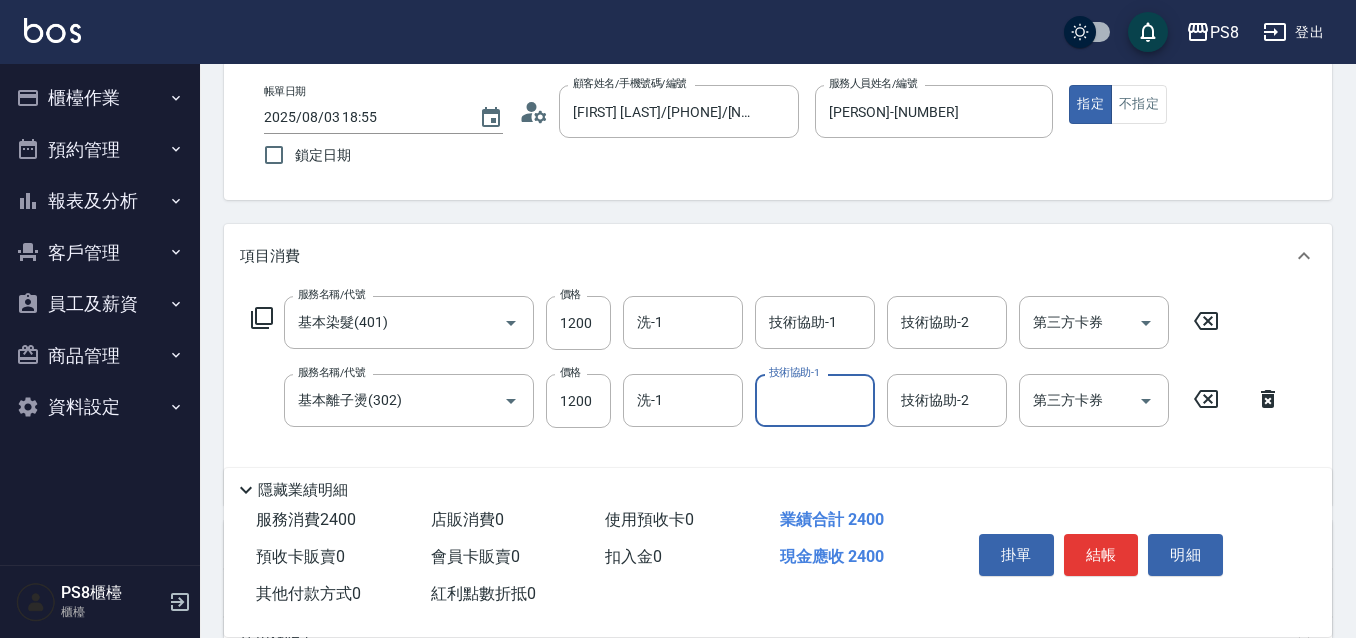 scroll, scrollTop: 300, scrollLeft: 0, axis: vertical 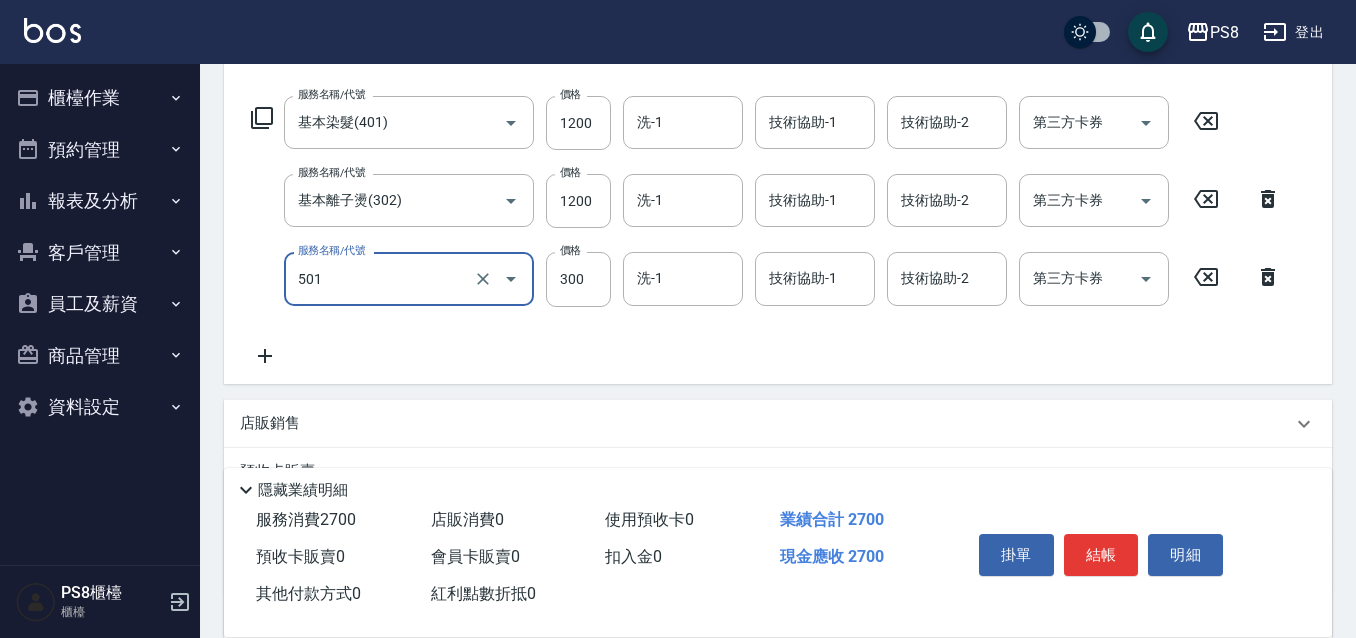 type on "自備護髮(501)" 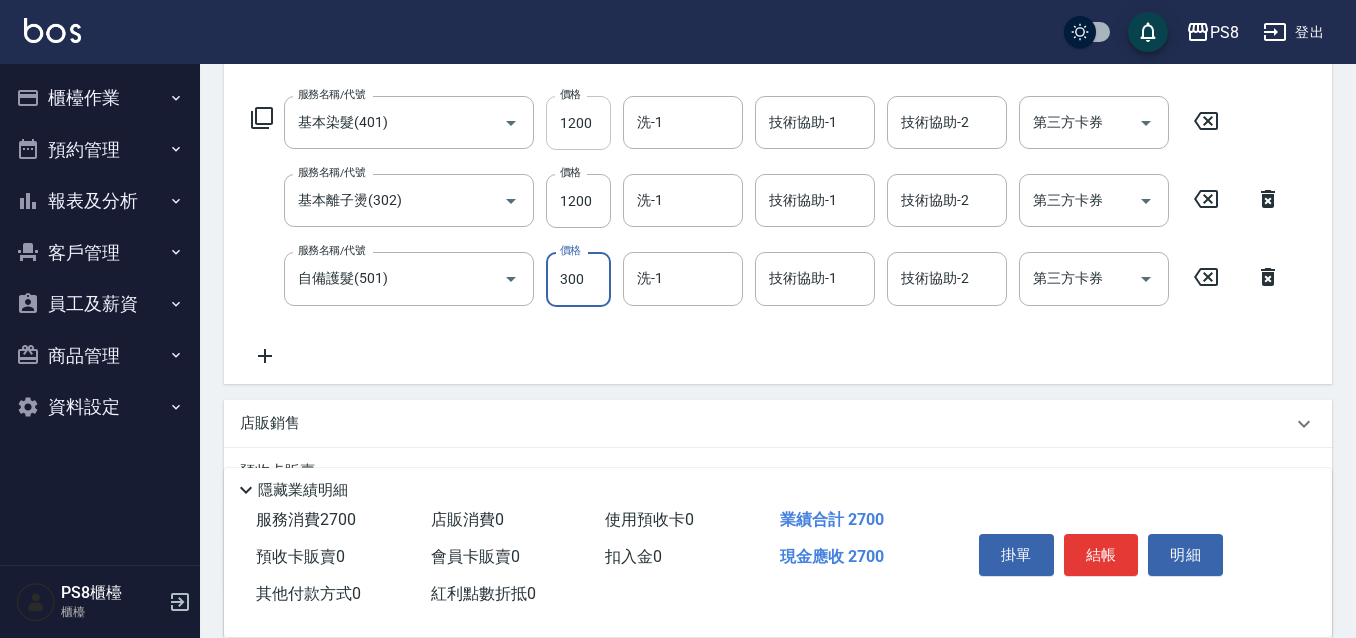click on "1200" at bounding box center (578, 123) 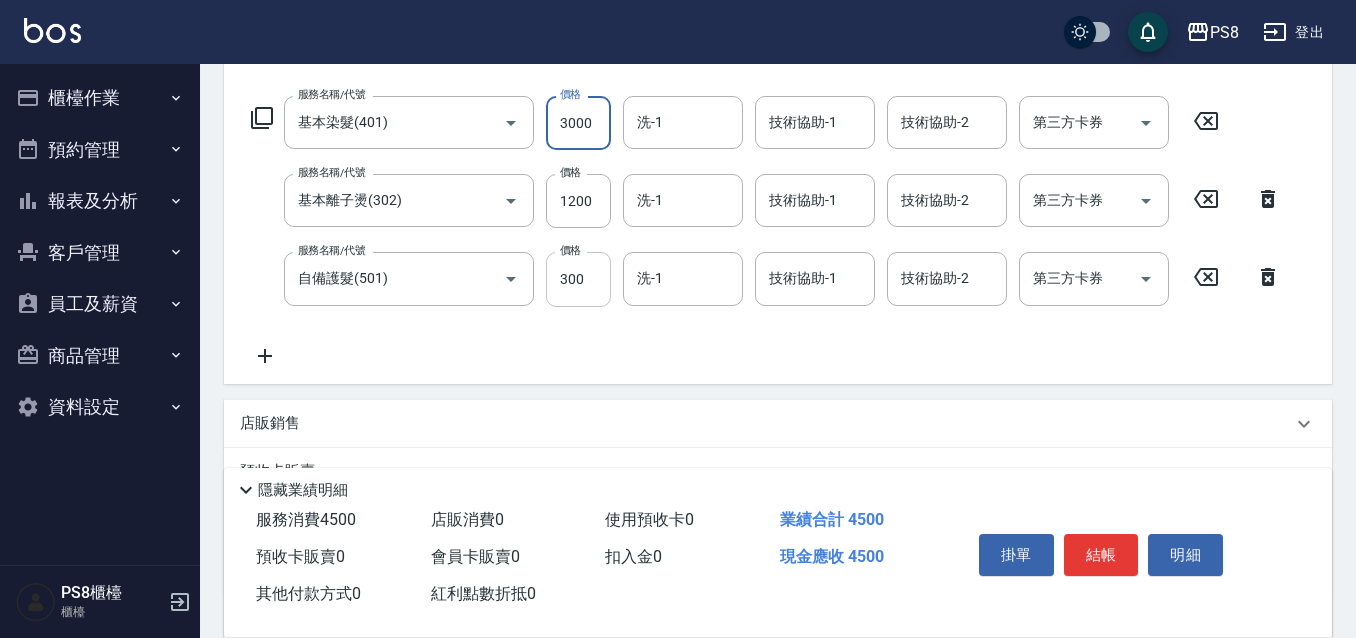 type on "3000" 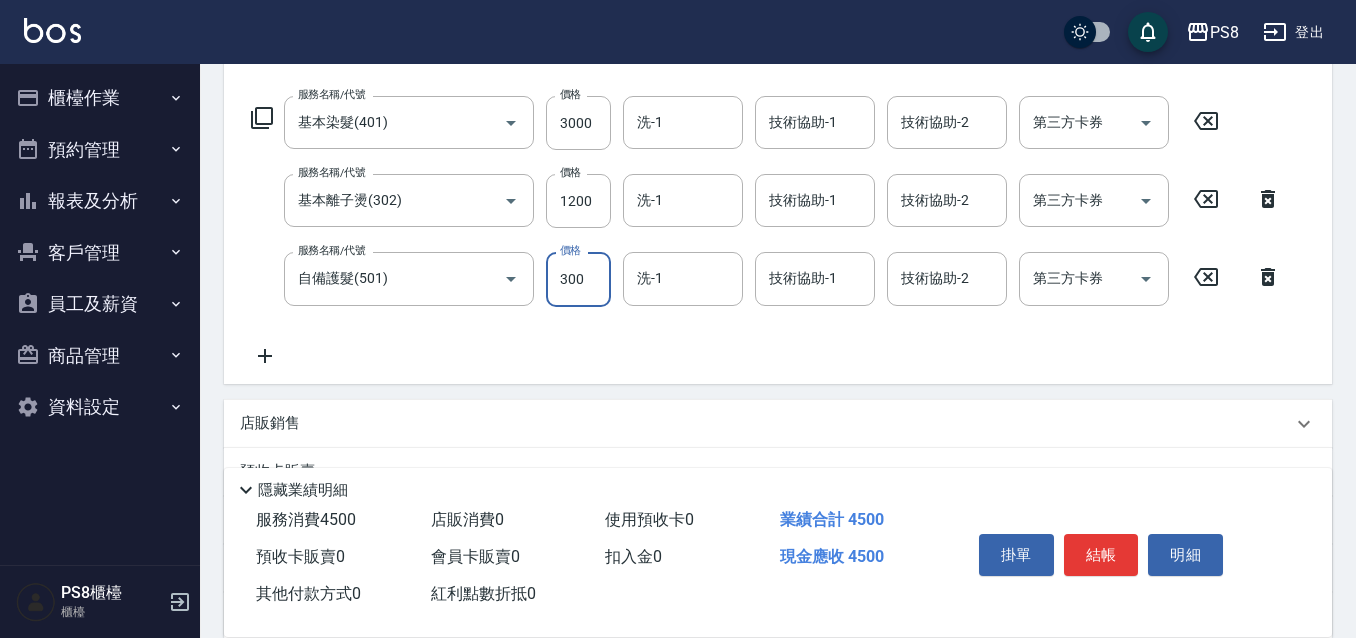 click on "300" at bounding box center (578, 279) 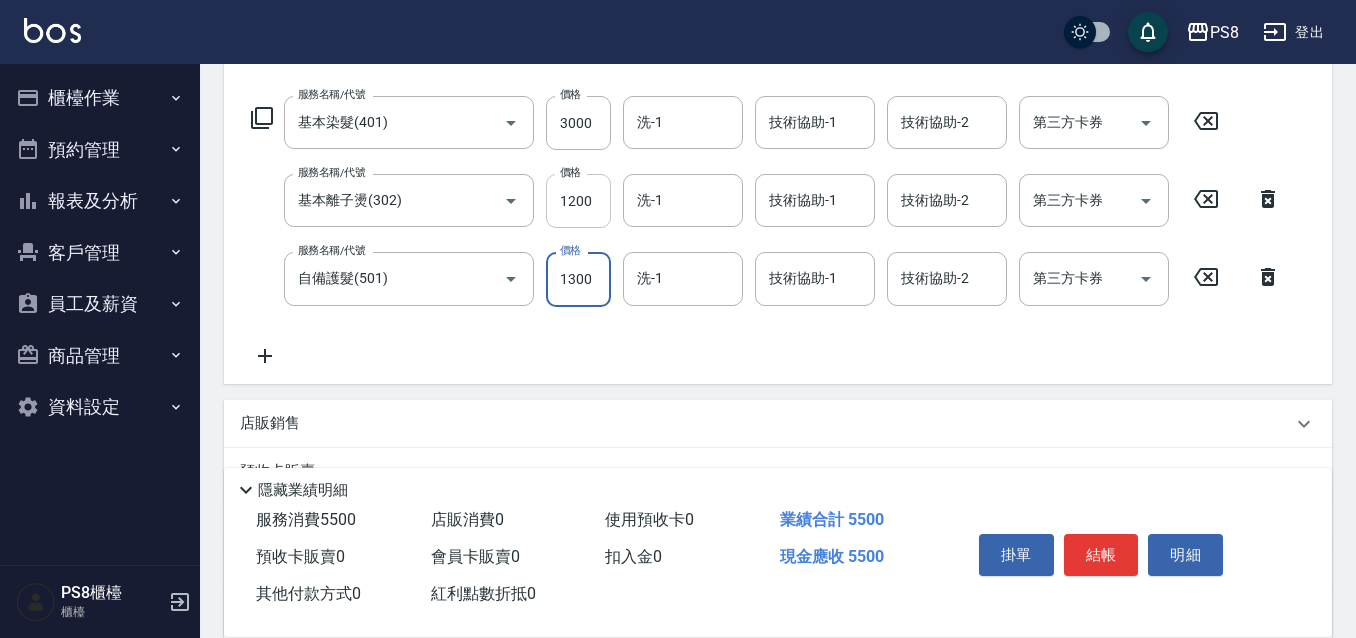 type on "1300" 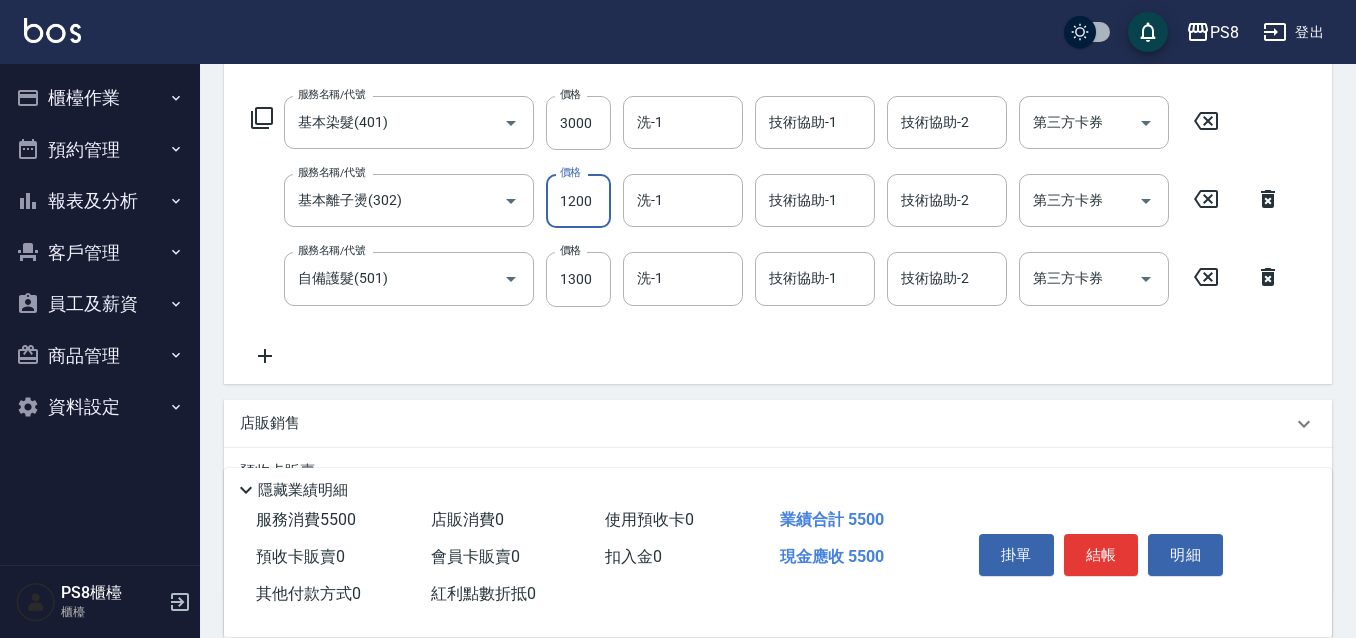 click on "1200" at bounding box center (578, 201) 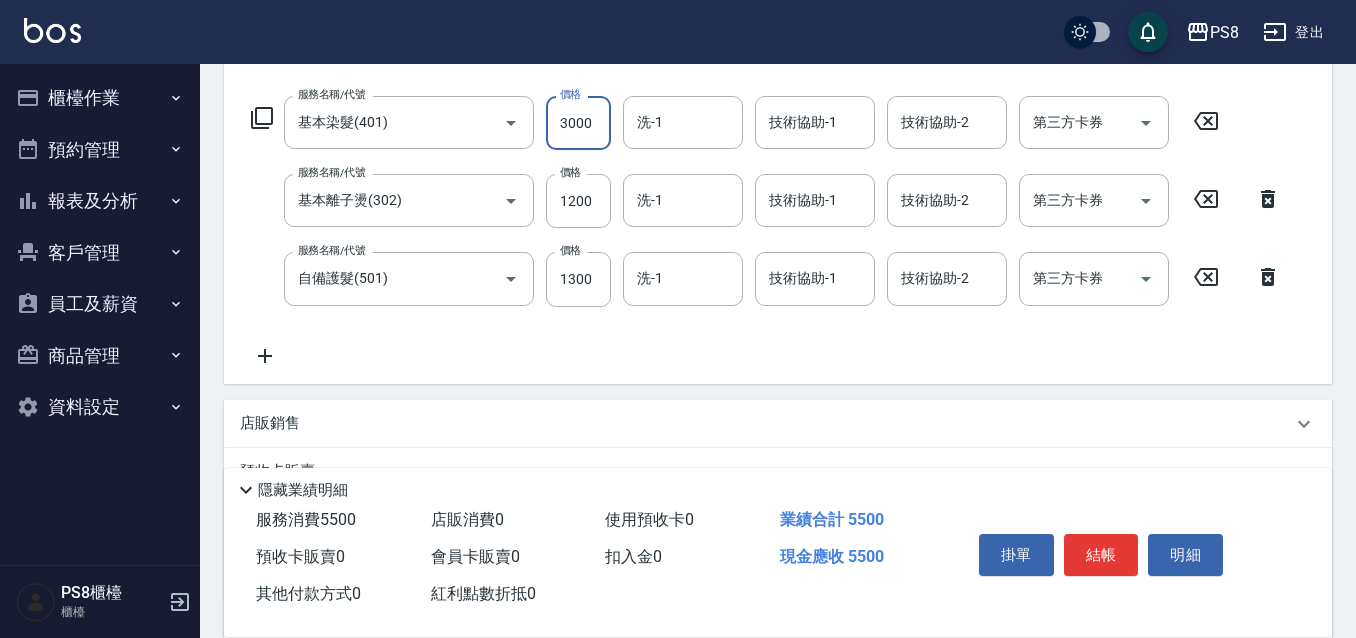 click on "3000" at bounding box center (578, 123) 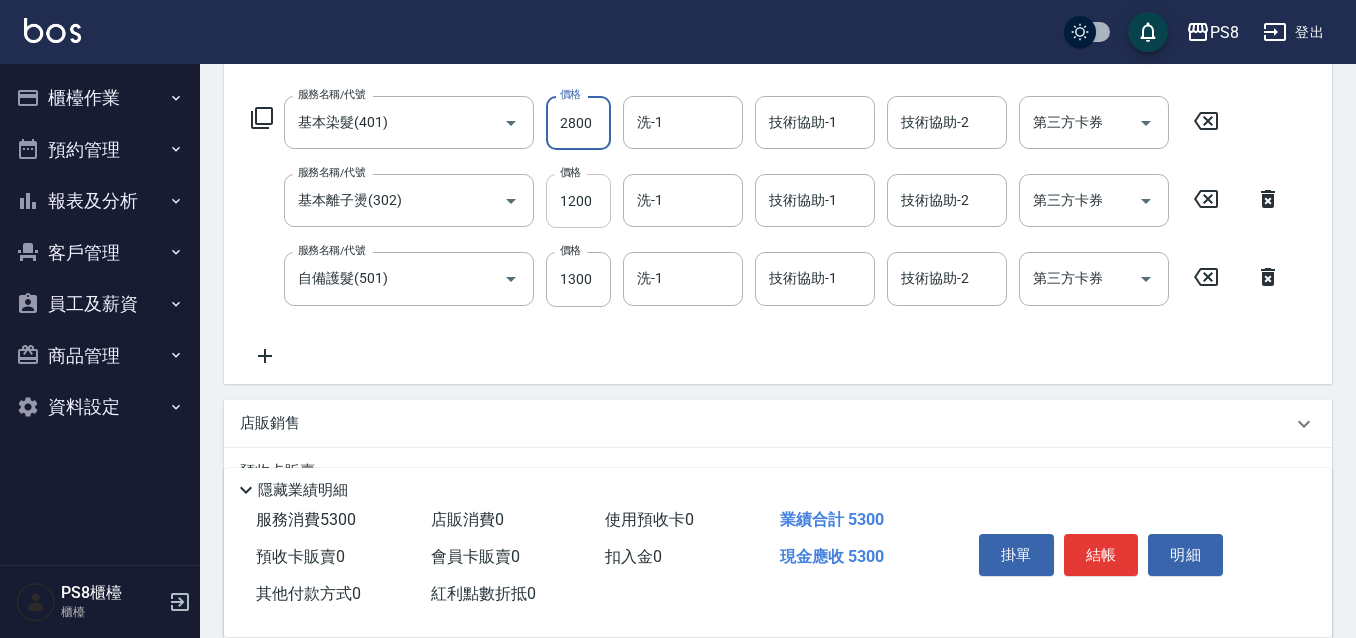 type on "2800" 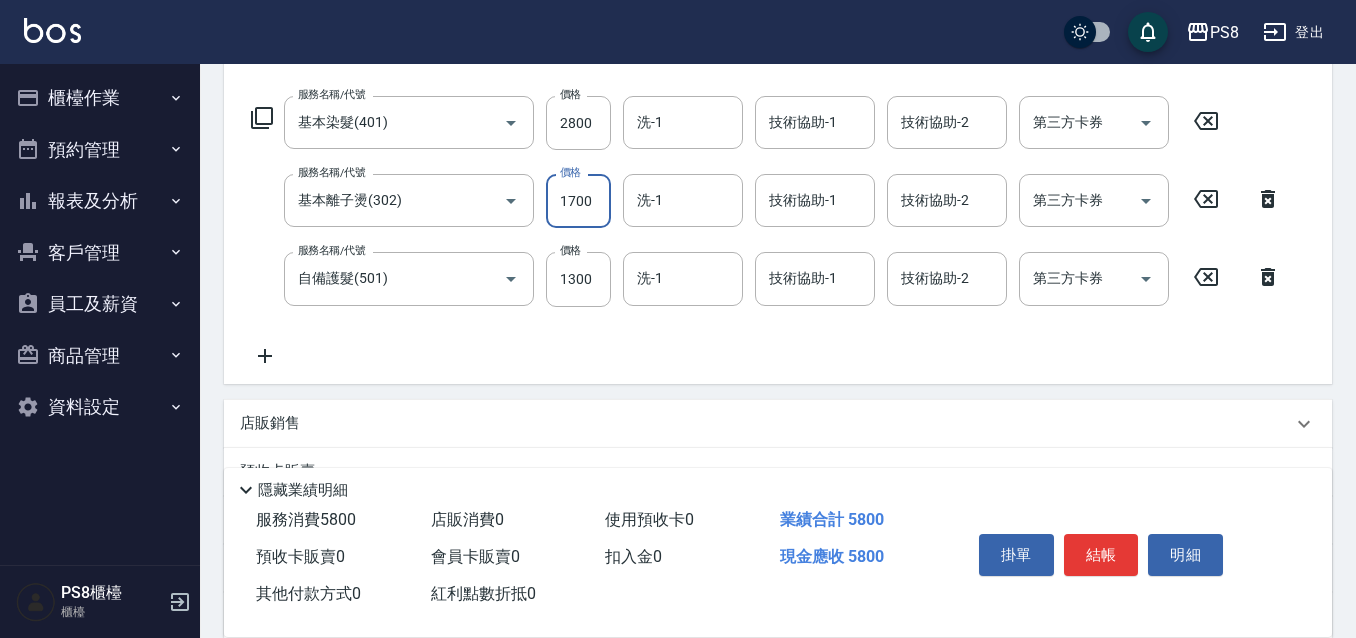 click on "服務名稱/代號 基本染髮(401) 服務名稱/代號 價格 2800 價格 洗-1 洗-1 技術協助-1 技術協助-1 技術協助-2 技術協助-2 第三方卡券 第三方卡券 服務名稱/代號 基本離子燙(302) 服務名稱/代號 價格 1700 價格 洗-1 洗-1 技術協助-1 技術協助-1 技術協助-2 技術協助-2 第三方卡券 第三方卡券 服務名稱/代號 自備護髮(501) 服務名稱/代號 價格 1300 價格 洗-1 洗-1 技術協助-1 技術協助-1 技術協助-2 技術協助-2 第三方卡券 第三方卡券" at bounding box center [766, 231] 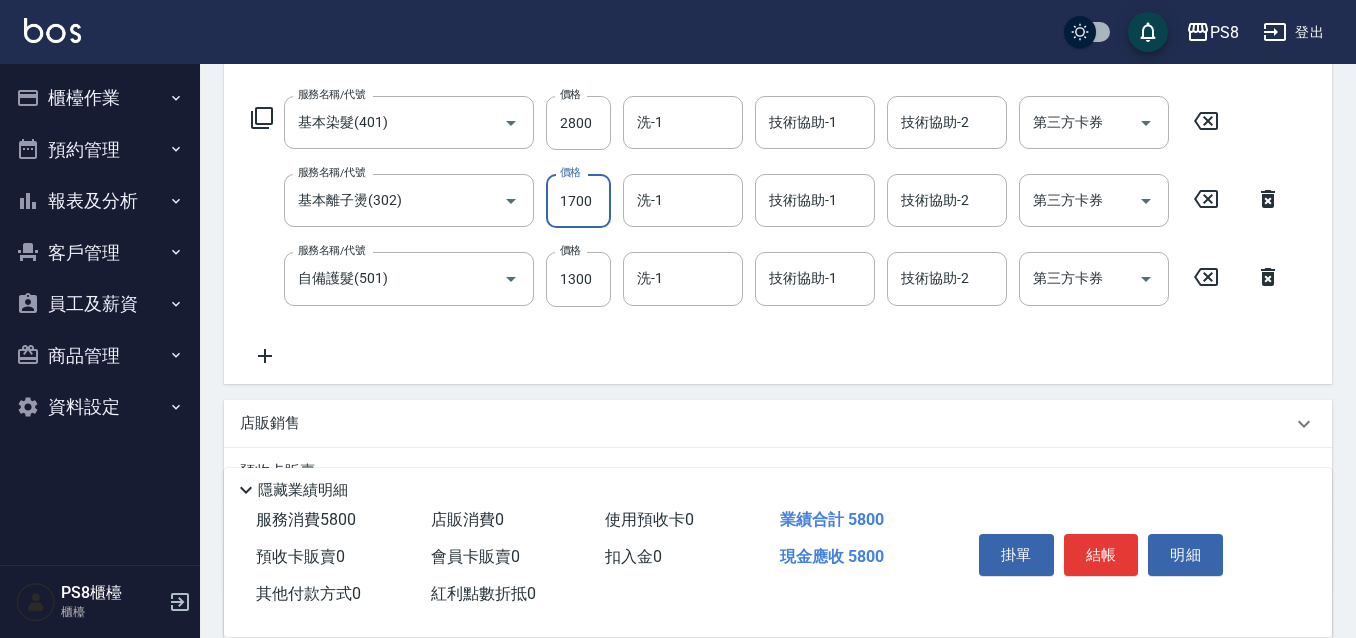 click on "1700" at bounding box center [578, 201] 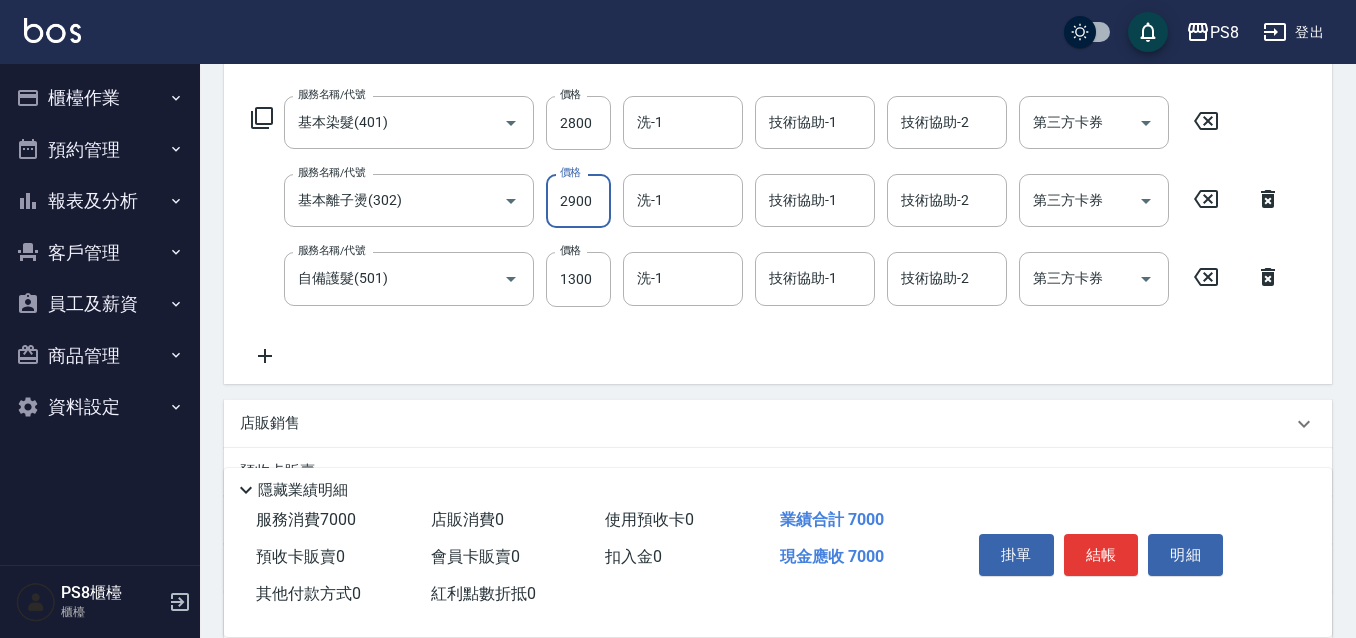 type on "2900" 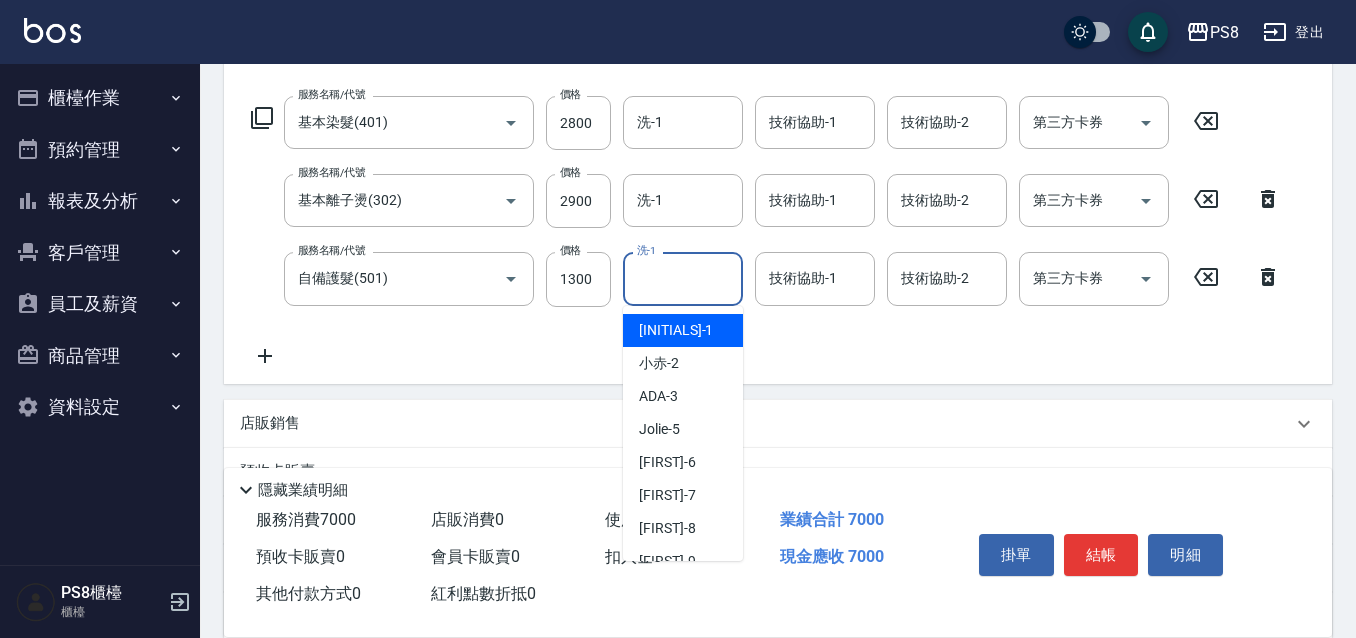 click on "洗-1" at bounding box center [683, 278] 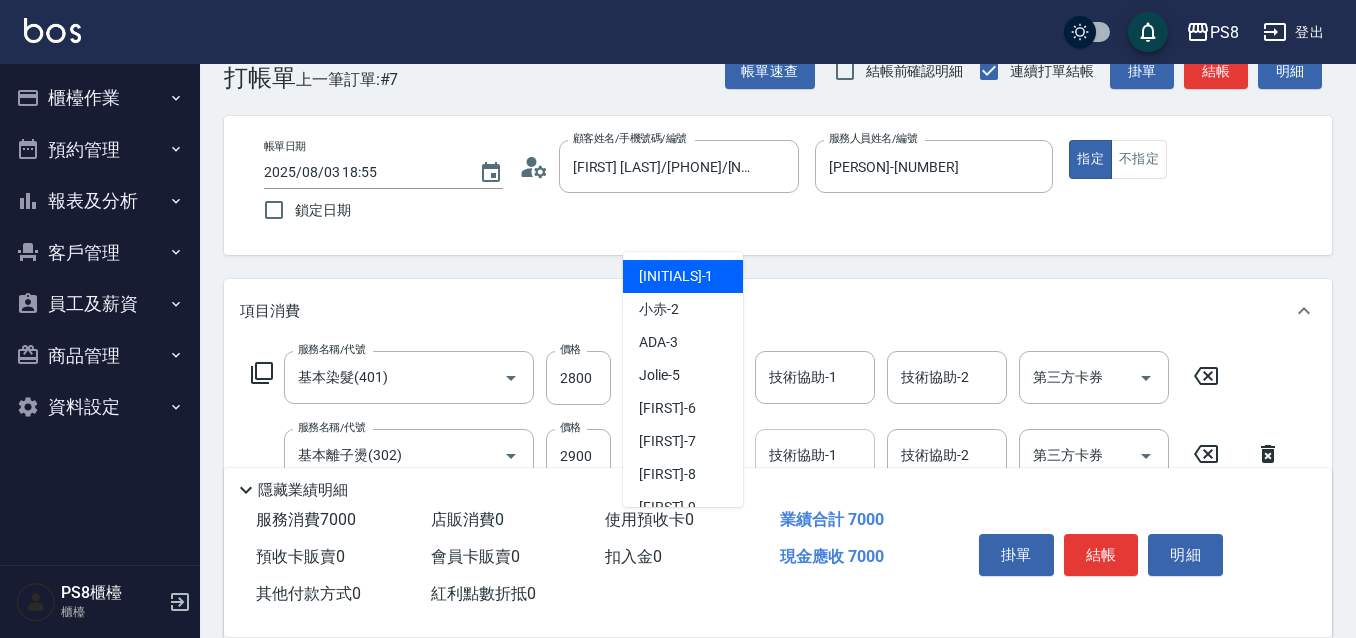 scroll, scrollTop: 0, scrollLeft: 0, axis: both 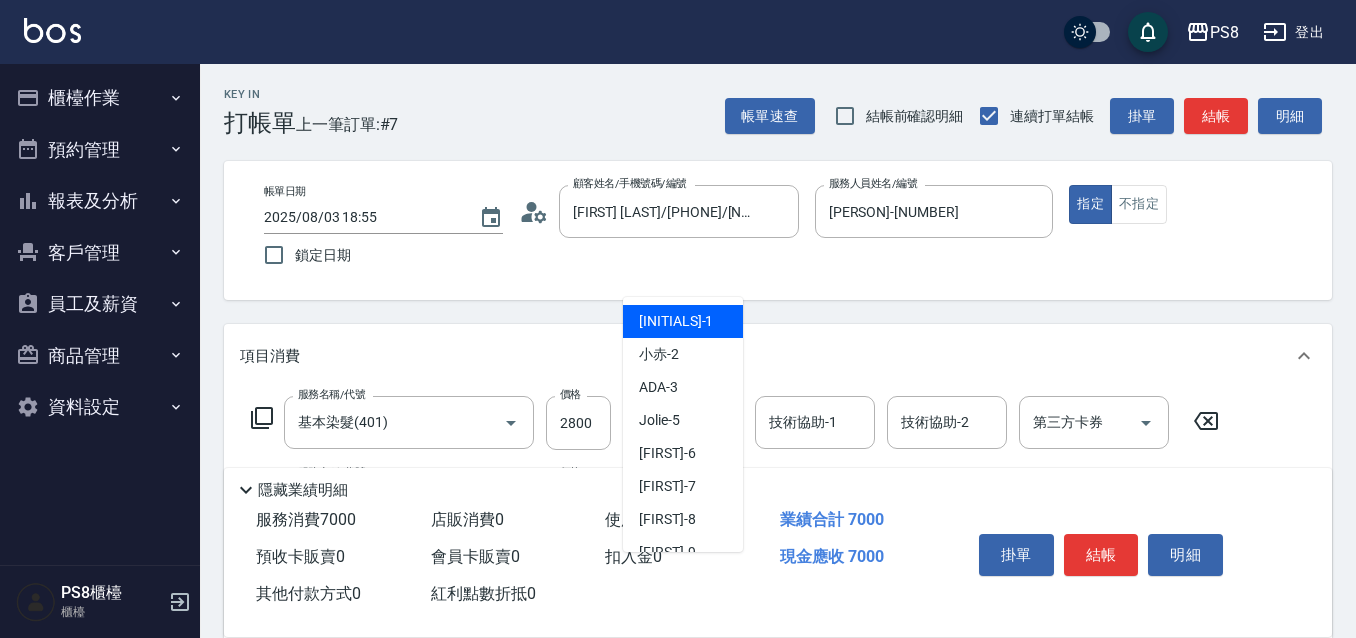 click on "帳單日期 2025/08/03 18:55 鎖定日期 顧客姓名/手機號碼/編號 [FIRST] [LAST]/[PHONE]/[NUMBER] 顧客姓名/手機號碼/編號 服務人員姓名/編號 EMMA-15 服務人員姓名/編號 指定 不指定" at bounding box center (778, 230) 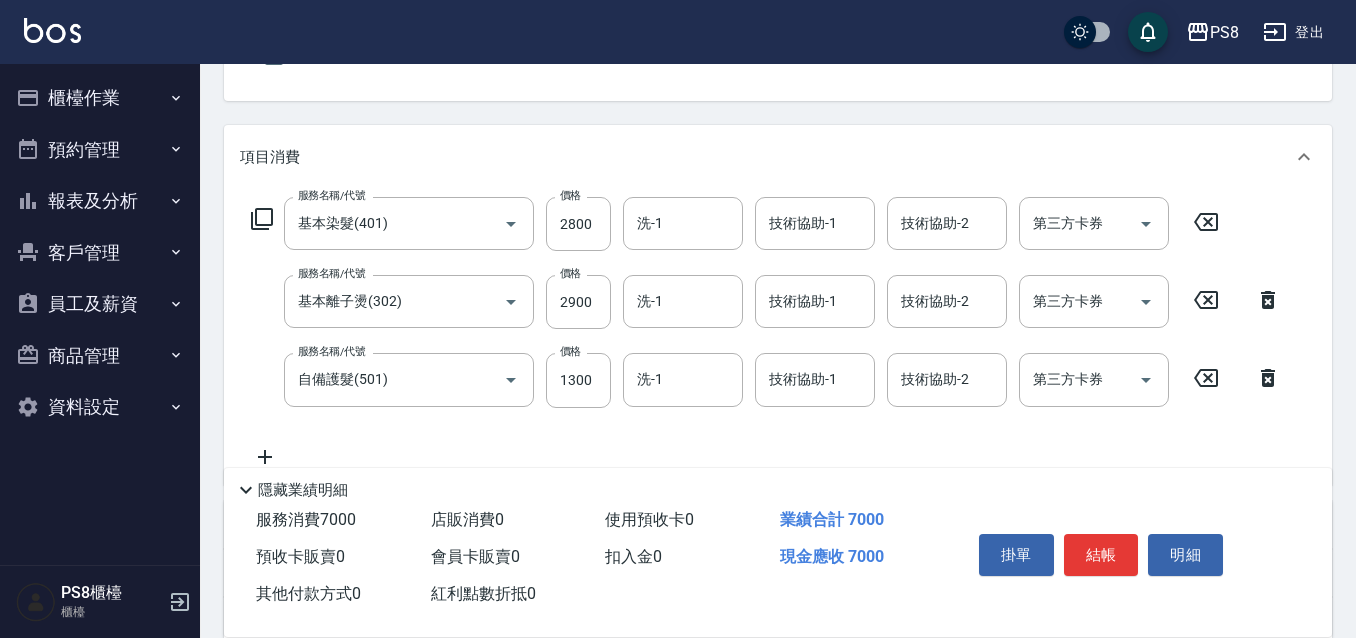 scroll, scrollTop: 200, scrollLeft: 0, axis: vertical 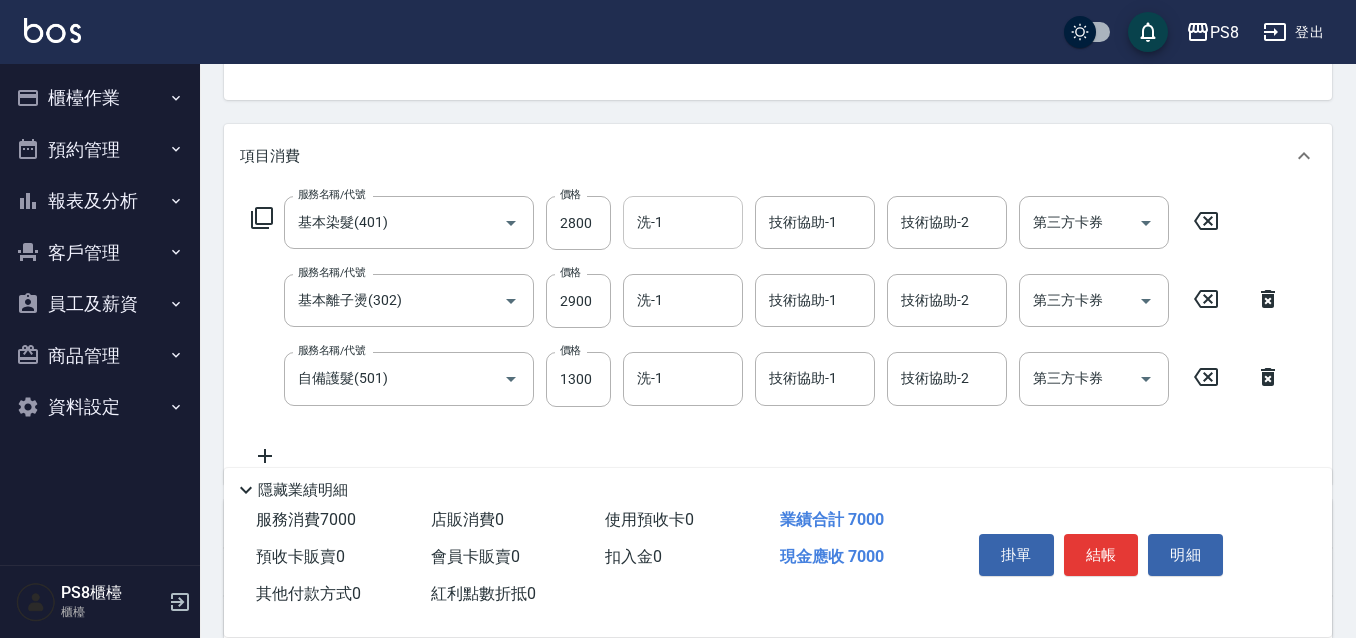 click on "洗-1" at bounding box center (683, 222) 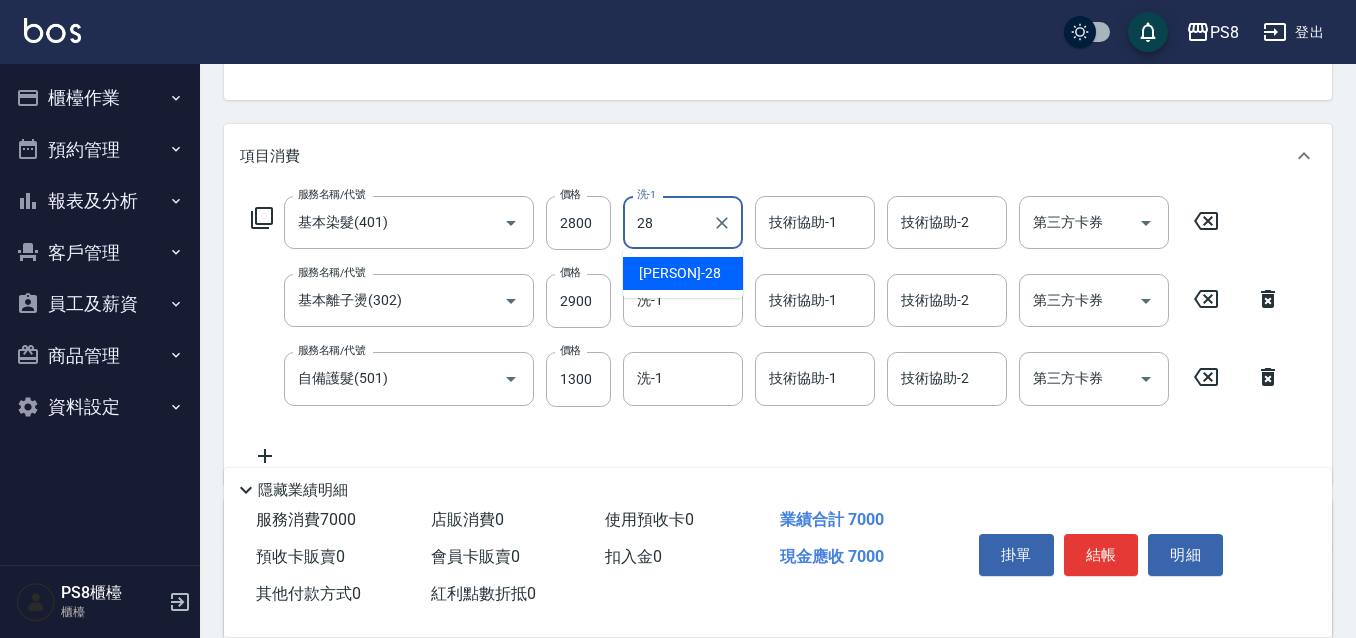 type on "[PERSON]-[NUMBER]" 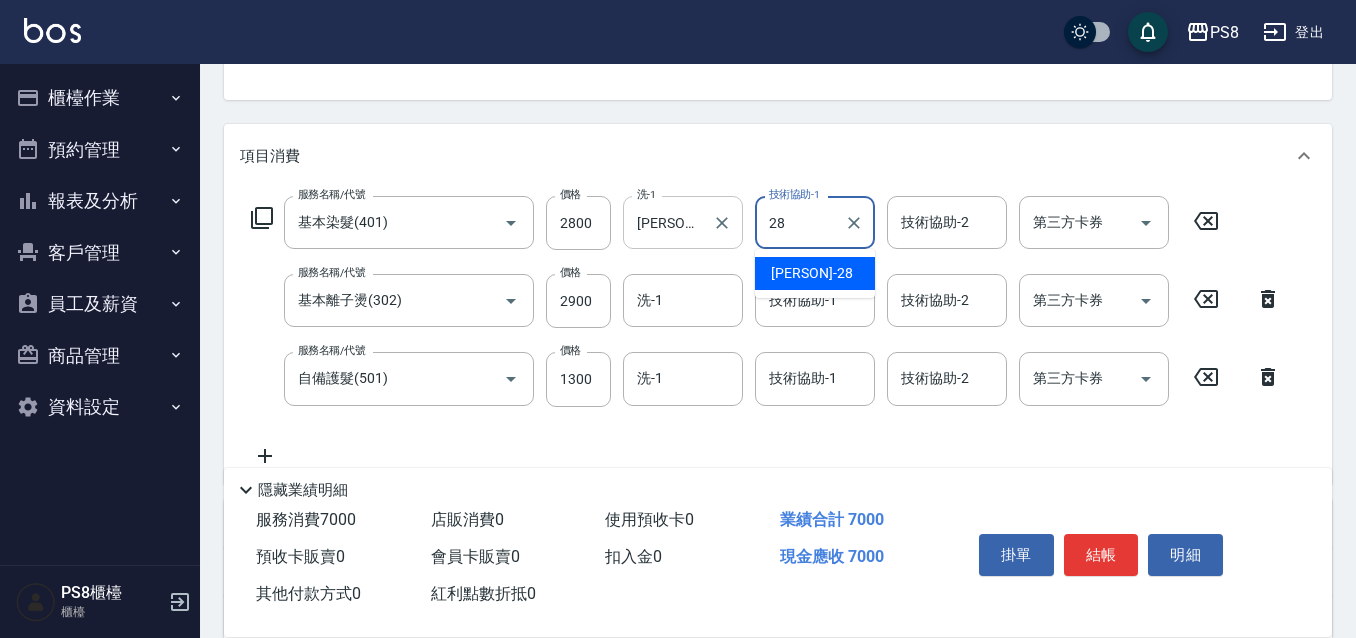 type on "[PERSON]-[NUMBER]" 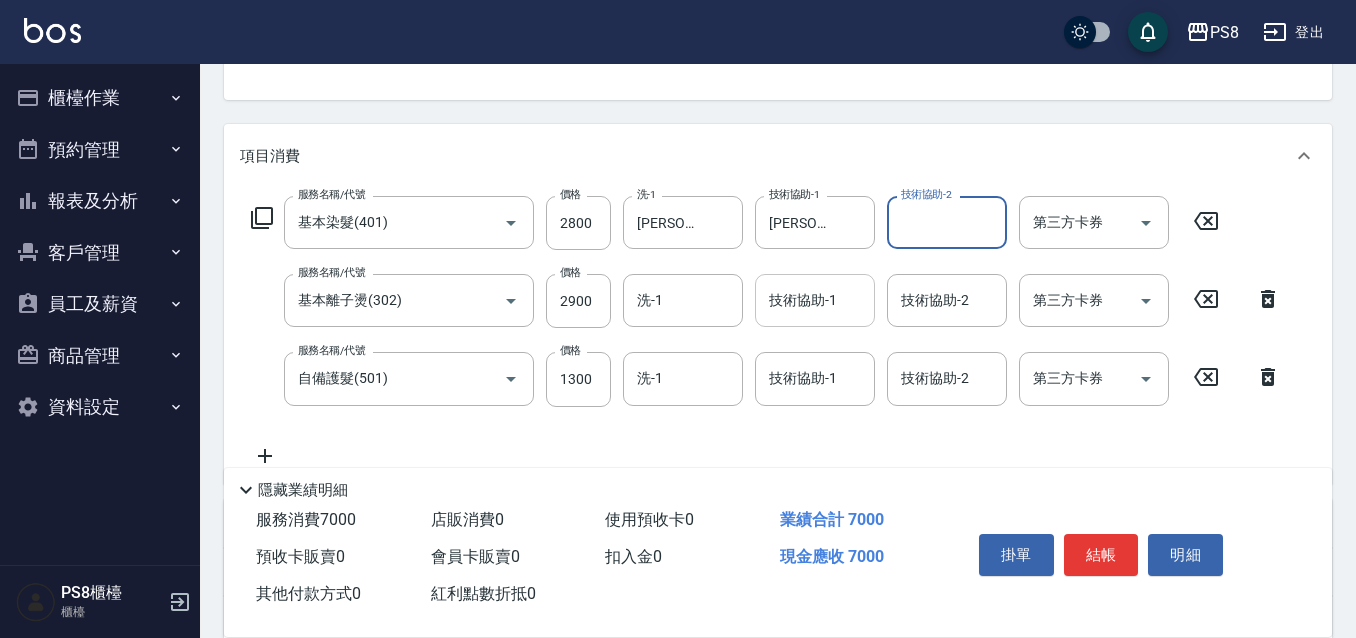 click on "技術協助-1" at bounding box center (815, 300) 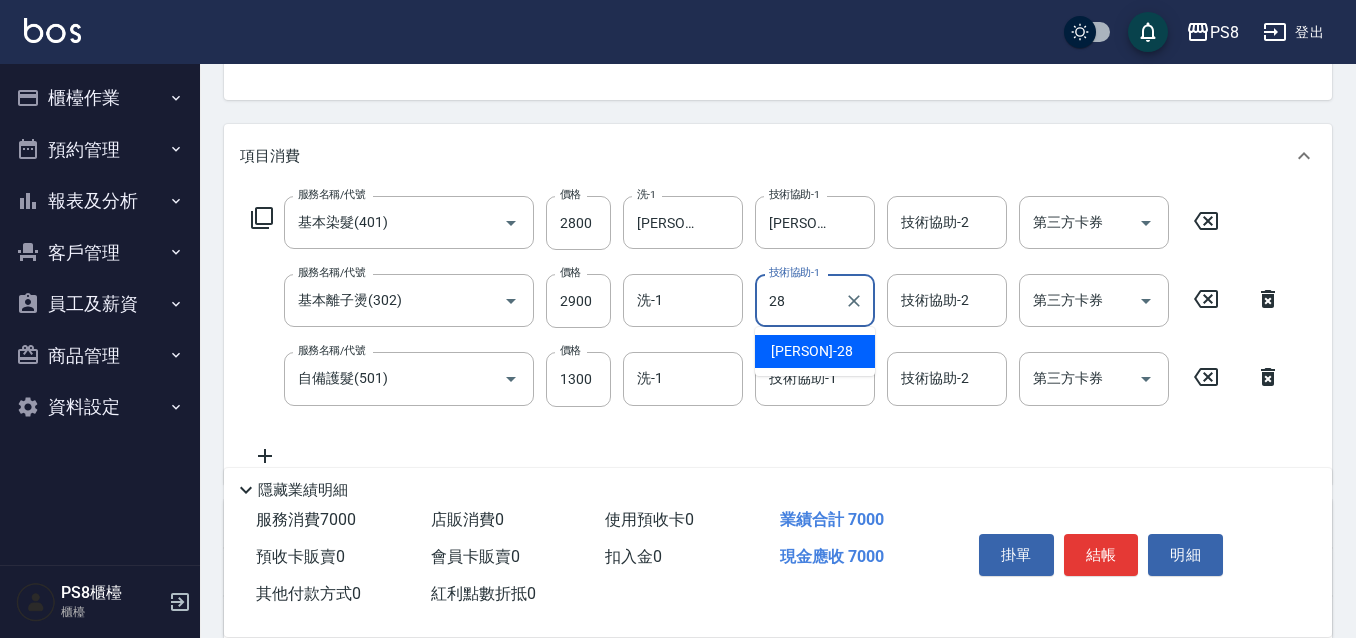 type on "[PERSON]-[NUMBER]" 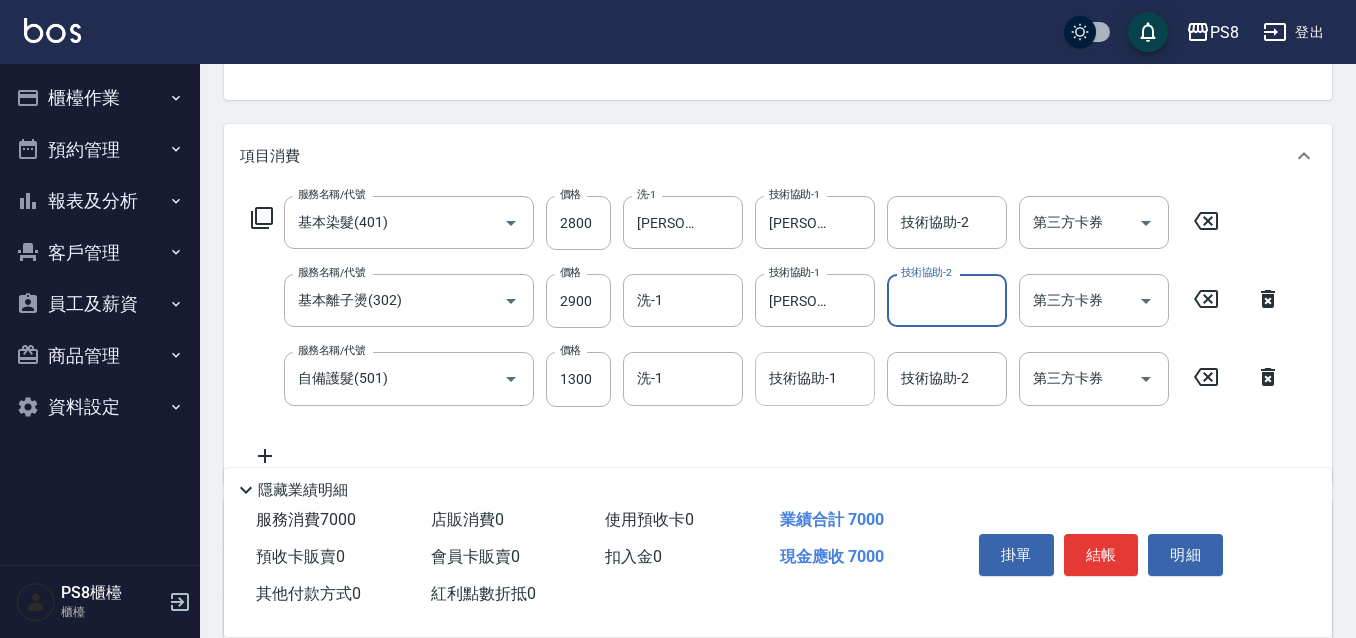 click on "技術協助-1 技術協助-1" at bounding box center (815, 378) 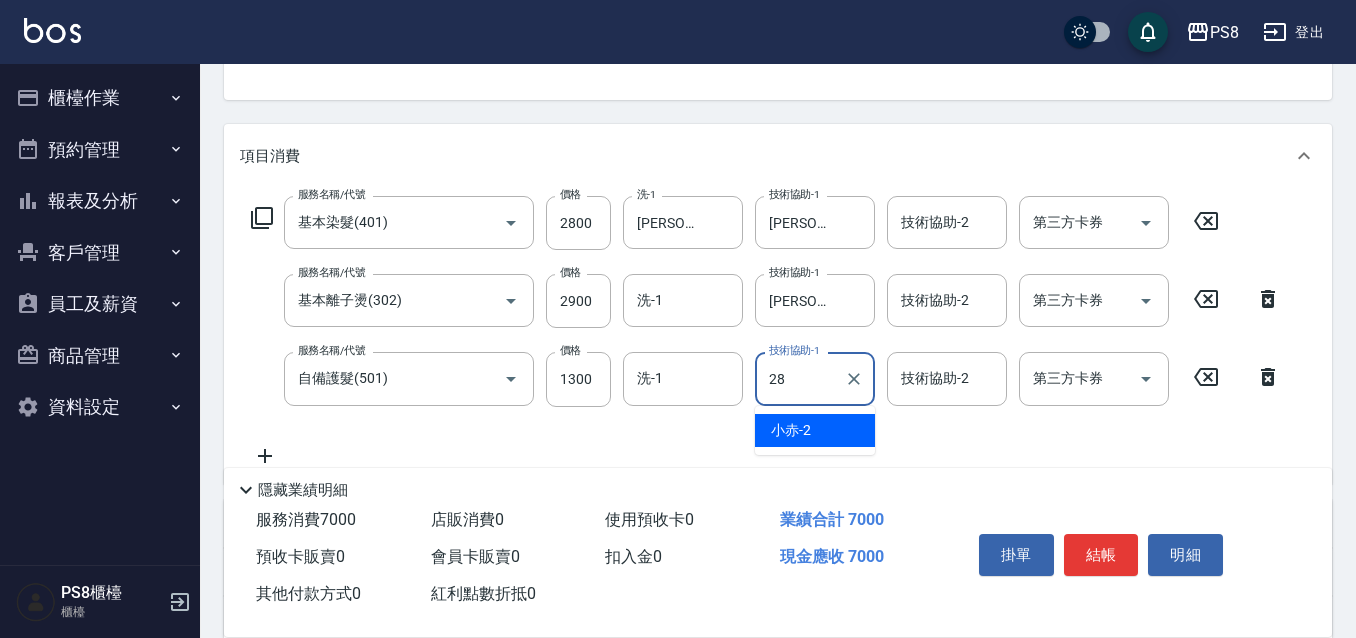 type on "[PERSON]-[NUMBER]" 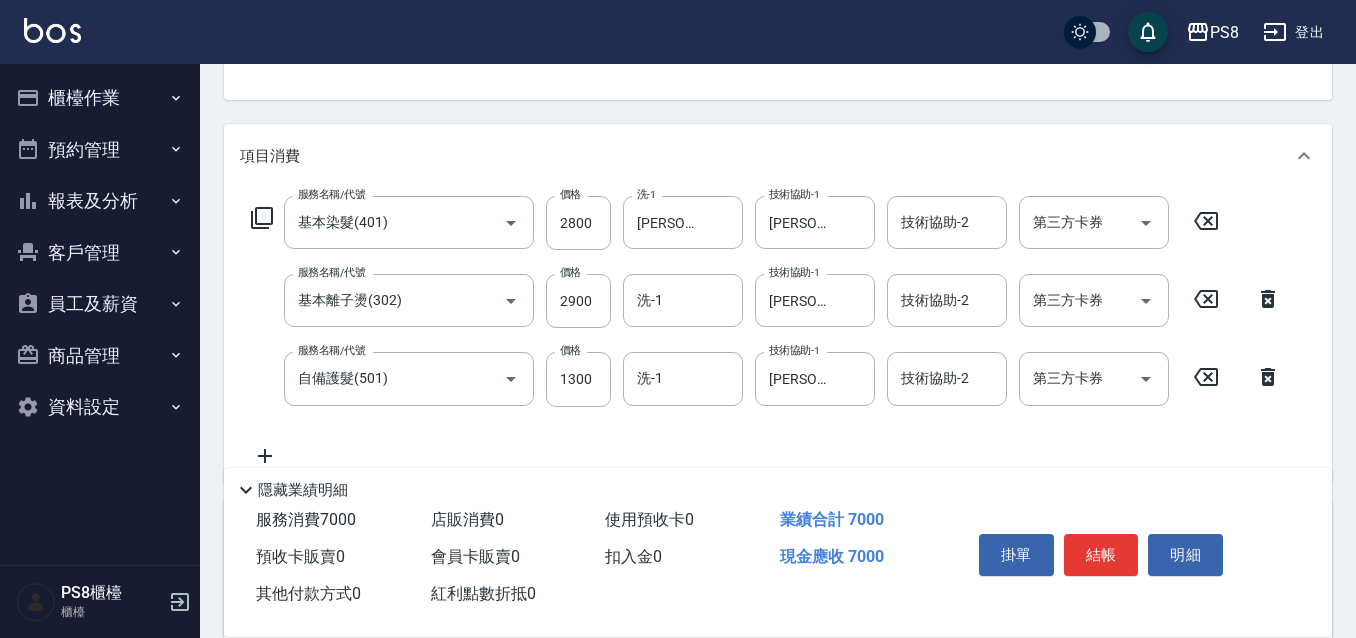 click on "帳單日期 2025/08/03 18:55 鎖定日期 顧客姓名/手機號碼/編號 [FIRST] [LAST]/[PHONE]/[NUMBER] 顧客姓名/手機號碼/編號 服務人員姓名/編號 EMMA-15 服務人員姓名/編號 指定 不指定 項目消費 服務名稱/代號 基本染髮(401) 服務名稱/代號 價格 2800 價格 洗-1 [PERSON]-[NUMBER] 洗-1 技術協助-1 [PERSON]-[NUMBER] 技術協助-1 技術協助-2 技術協助-2 第三方卡券 第三方卡券 服務名稱/代號 基本離子燙(302) 服務名稱/代號 價格 2900 價格 洗-1 洗-1 技術協助-1 [PERSON]-[NUMBER] 技術協助-1 技術協助-2 技術協助-2 第三方卡券 第三方卡券 服務名稱/代號 自備護髮(501) 服務名稱/代號 價格 1300 價格 洗-1 洗-1 技術協助-1 [PERSON]-[NUMBER] 技術協助-1 技術協助-2 技術協助-2 第三方卡券 第三方卡券 店販銷售 服務人員姓名/編號 服務人員姓名/編號 商品代號/名稱 預收卡販賣 0" at bounding box center [778, 398] 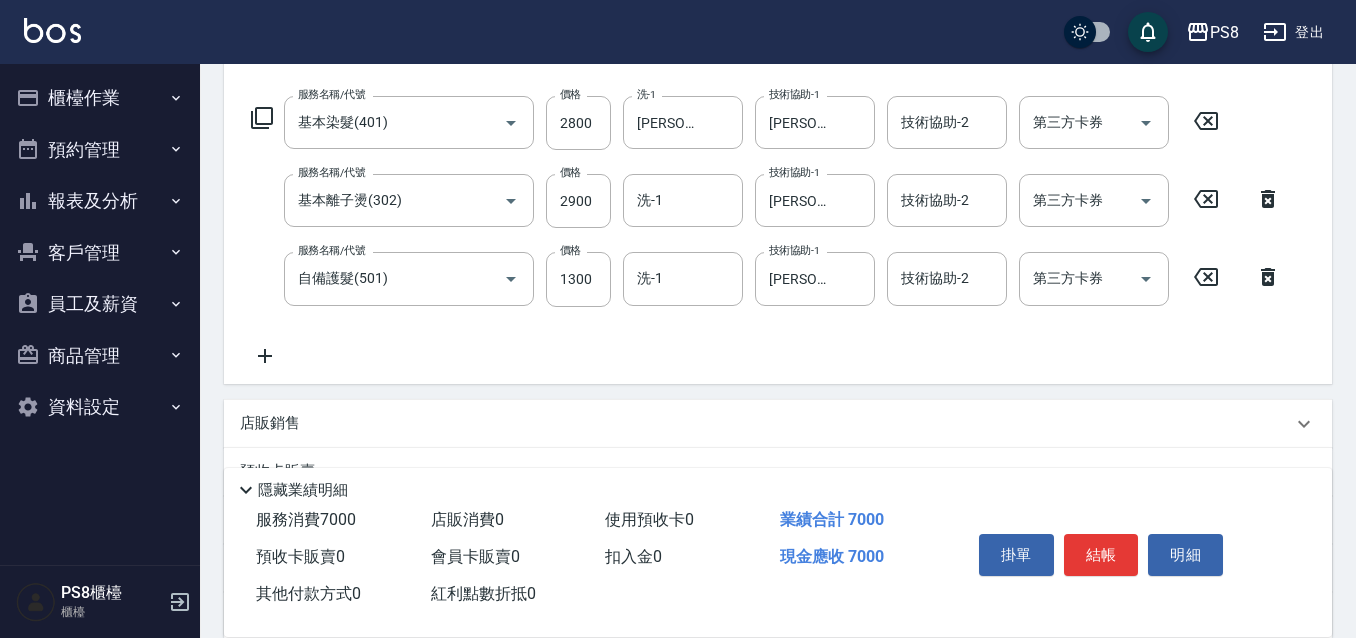 scroll, scrollTop: 494, scrollLeft: 0, axis: vertical 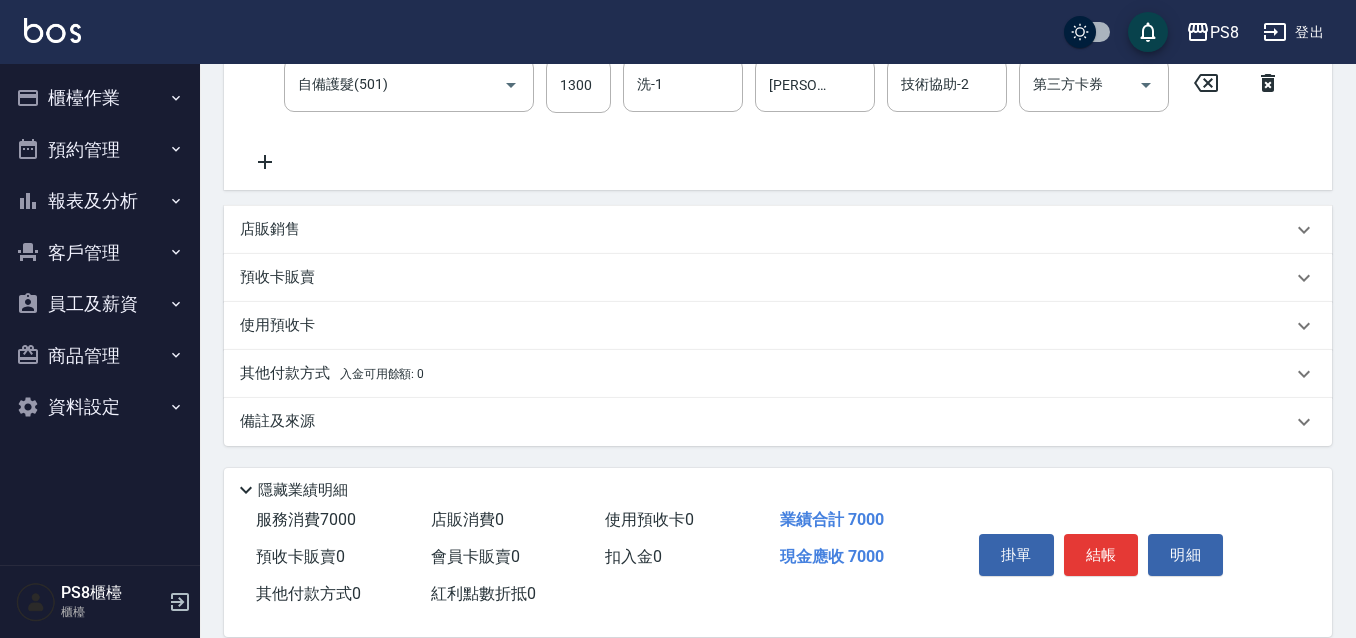 click on "其他付款方式 入金可用餘額: 0" at bounding box center [332, 374] 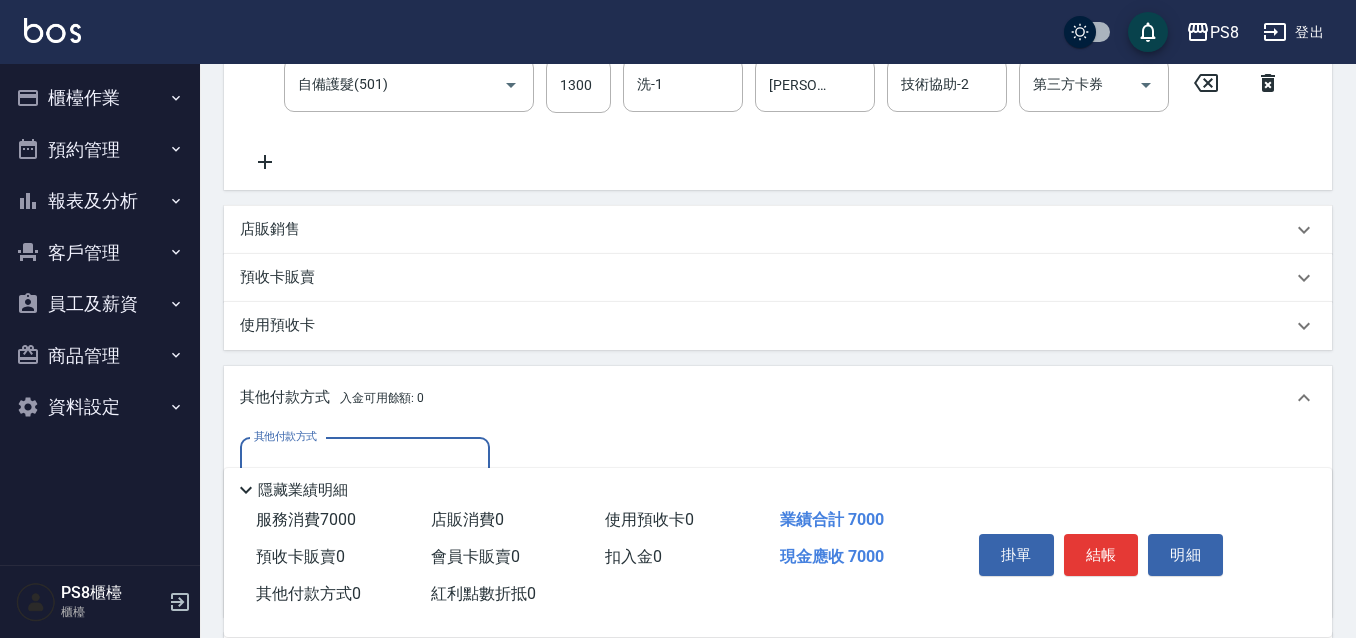 scroll, scrollTop: 575, scrollLeft: 0, axis: vertical 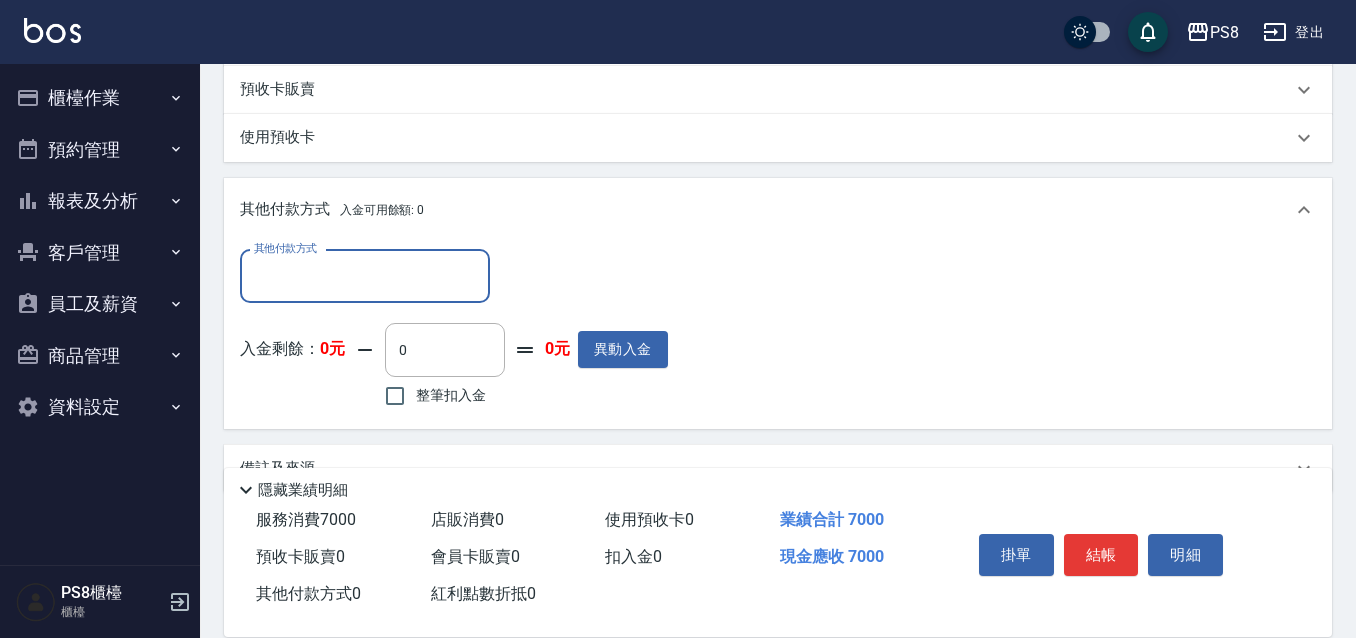 click on "其他付款方式" at bounding box center (365, 276) 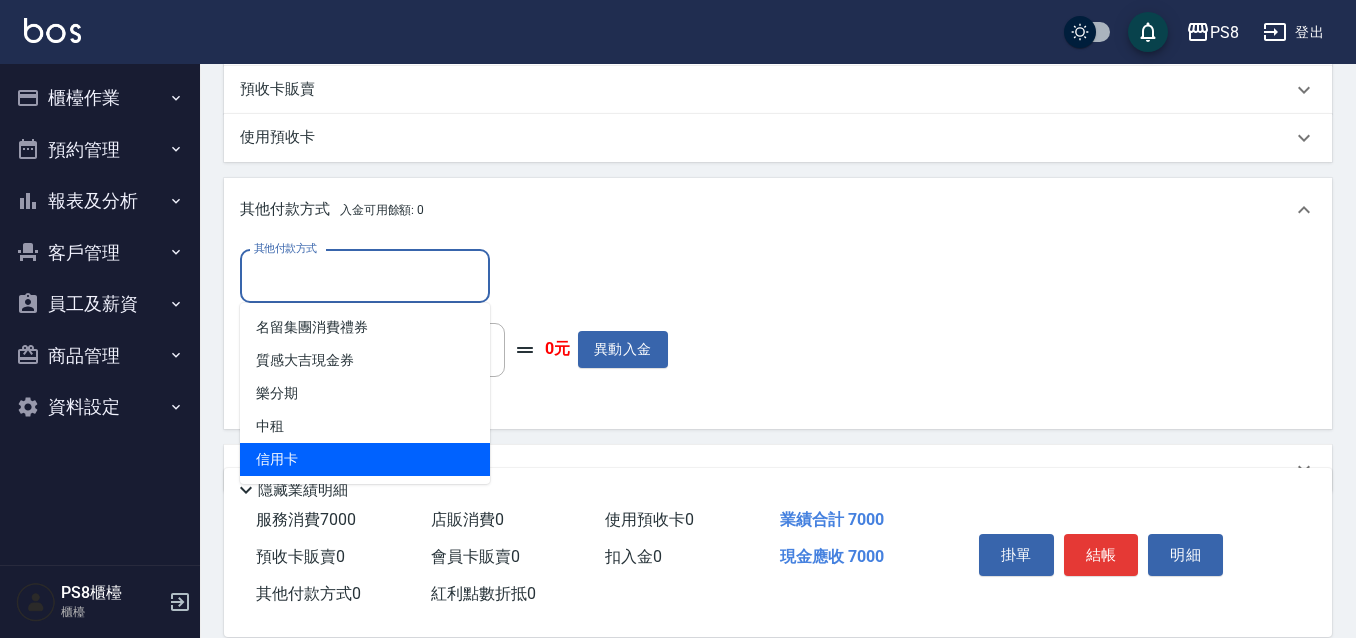 click on "信用卡" at bounding box center (365, 459) 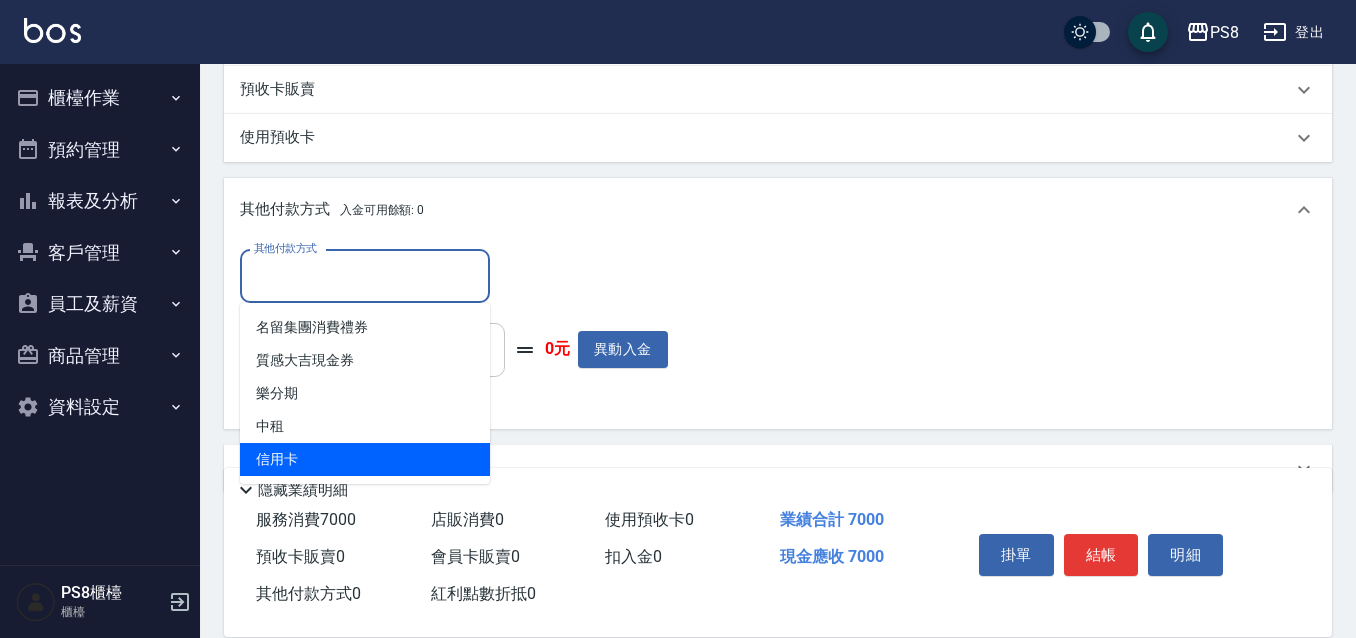 type on "信用卡" 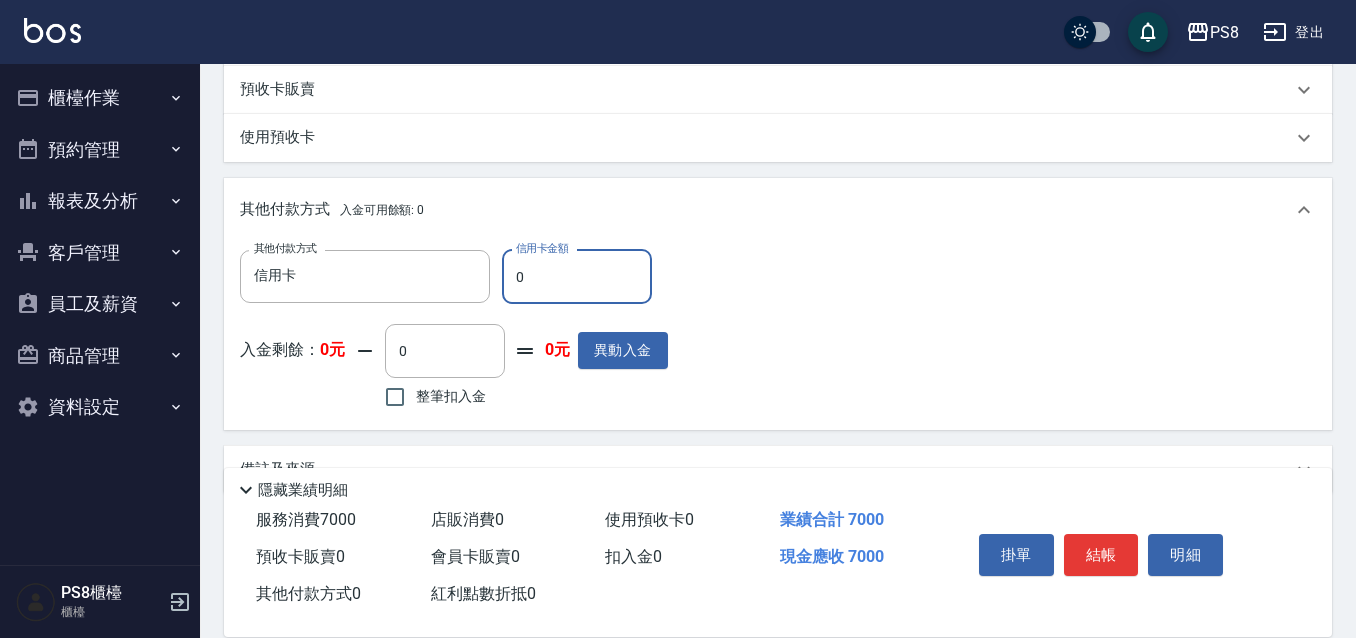 click on "0" at bounding box center (577, 277) 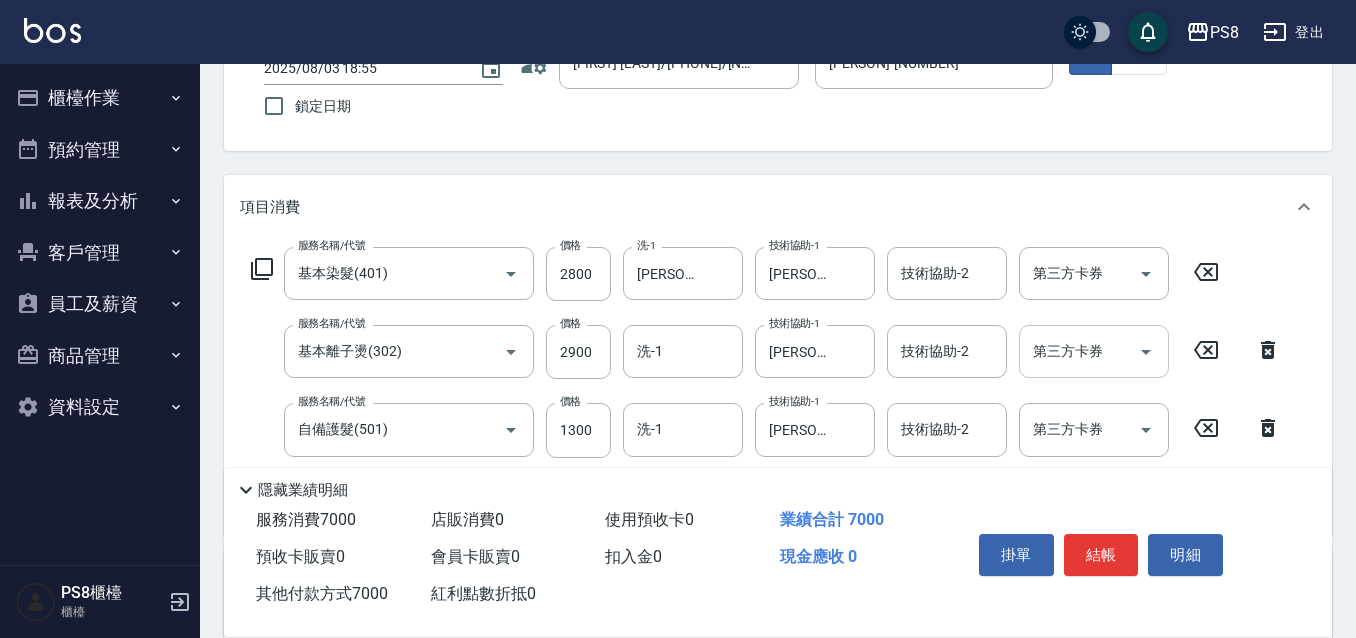 scroll, scrollTop: 100, scrollLeft: 0, axis: vertical 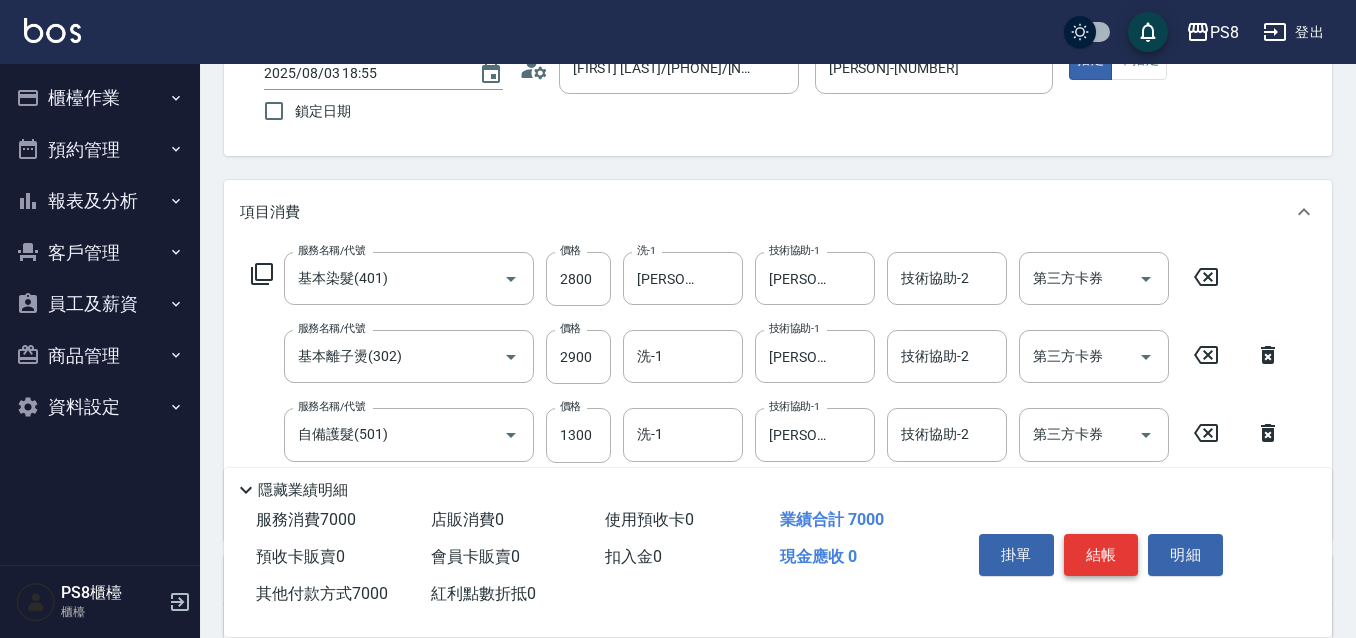 type on "7000" 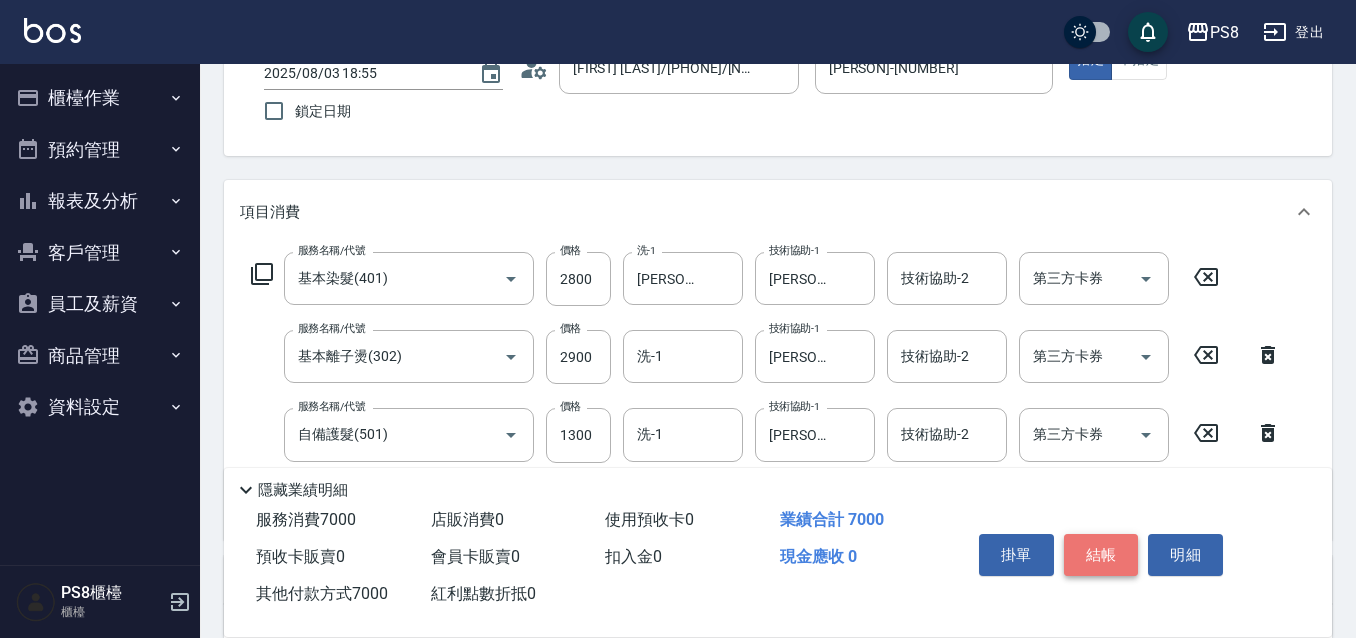 click on "結帳" at bounding box center [1101, 555] 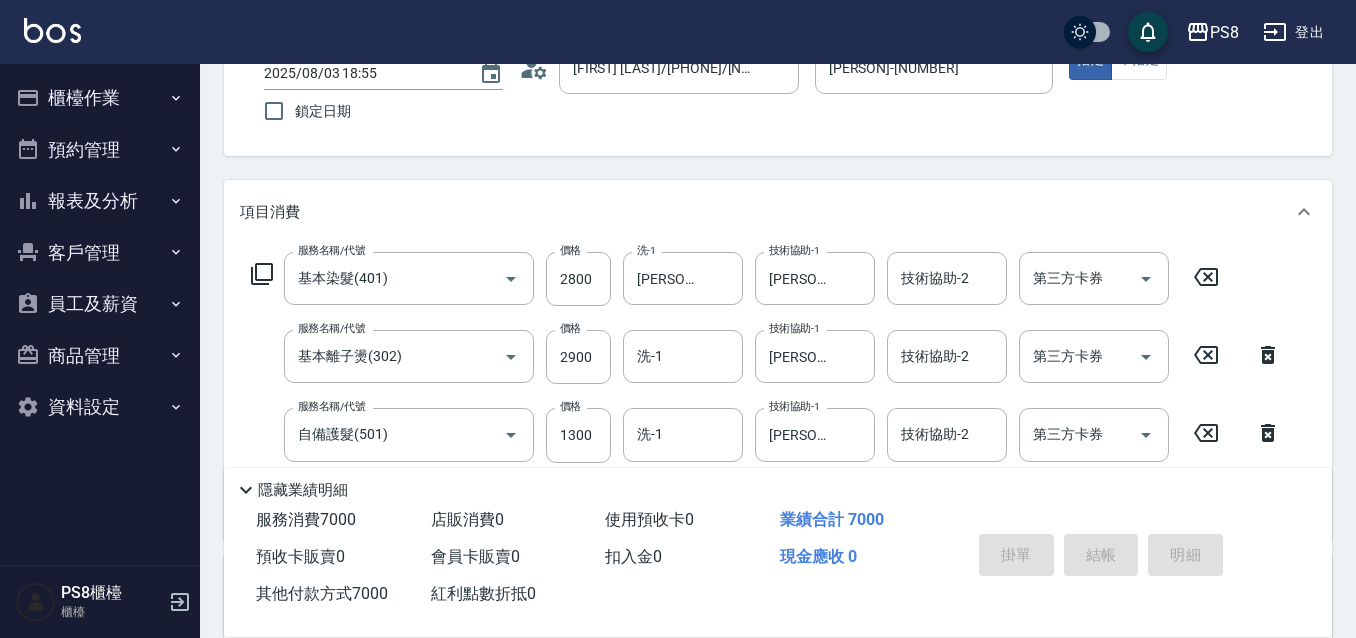 type on "2025/08/03 19:06" 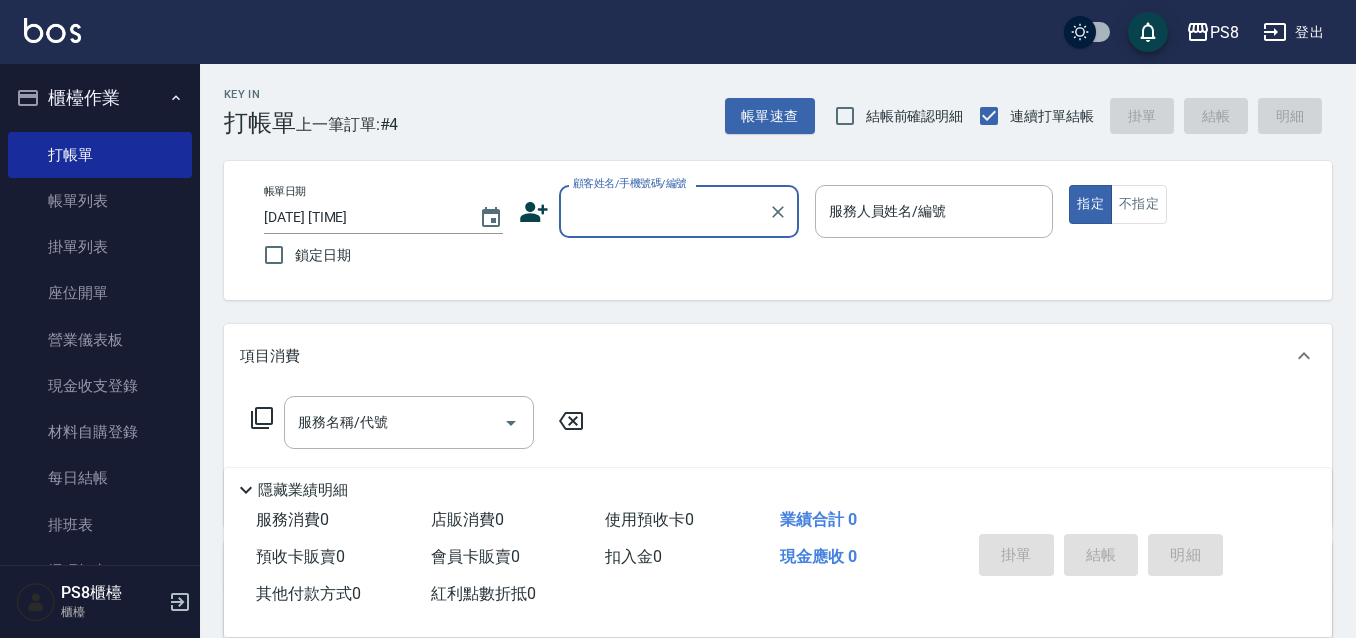 scroll, scrollTop: 0, scrollLeft: 0, axis: both 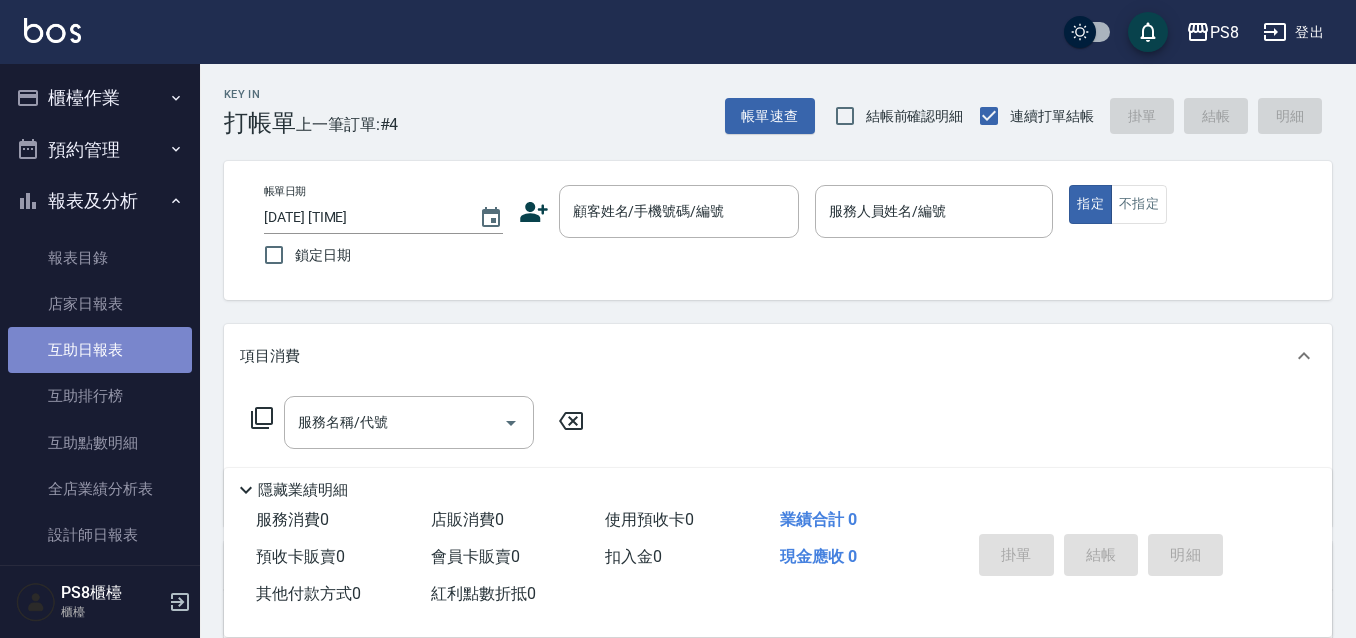 click on "互助日報表" at bounding box center (100, 350) 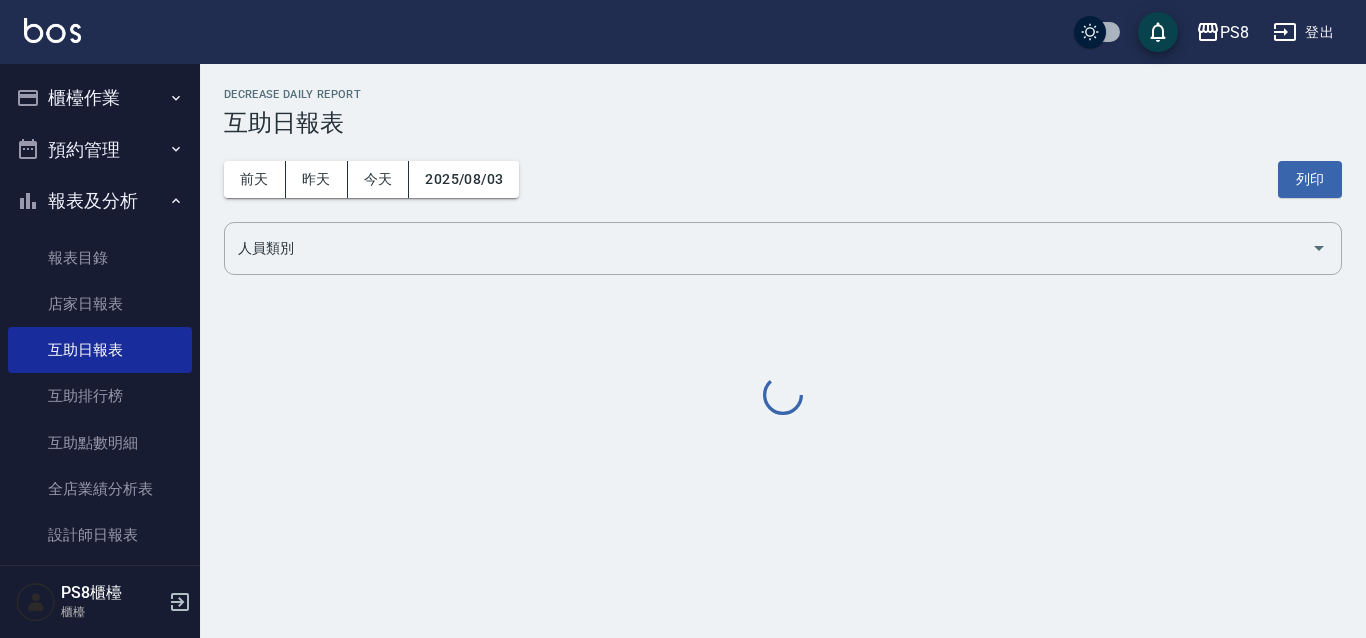 click on "報表及分析" at bounding box center (100, 201) 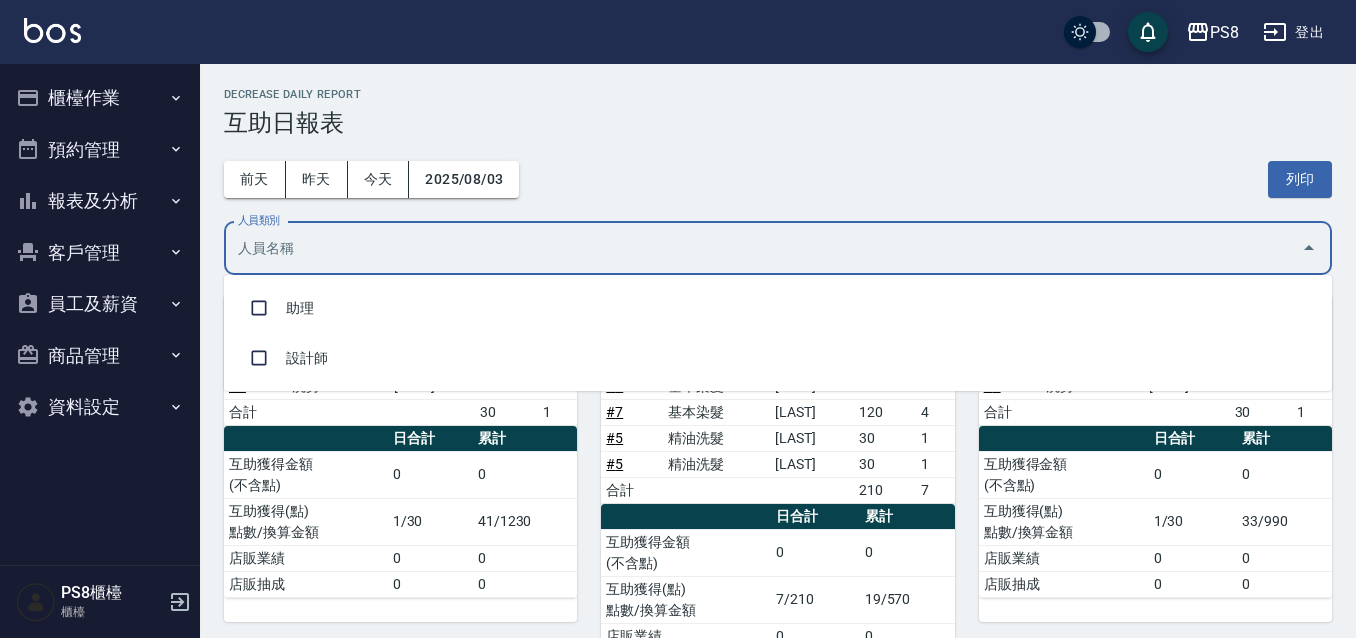 click on "人員類別" at bounding box center [763, 248] 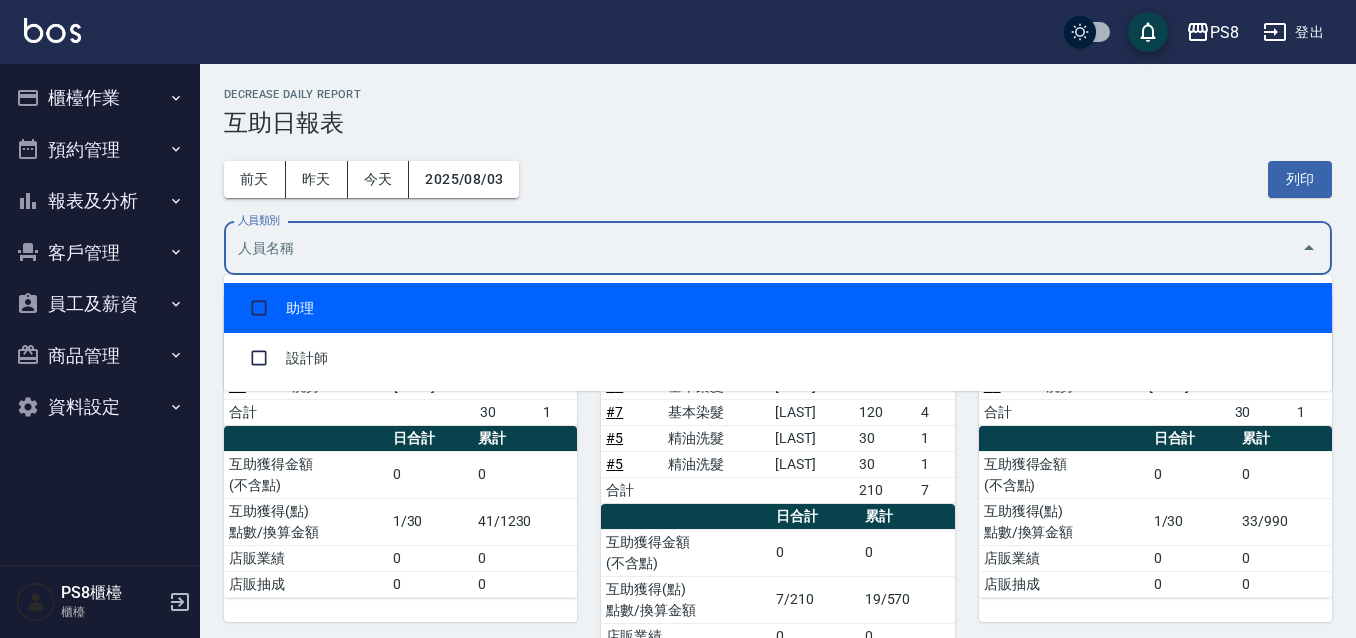 click on "助理" at bounding box center (778, 308) 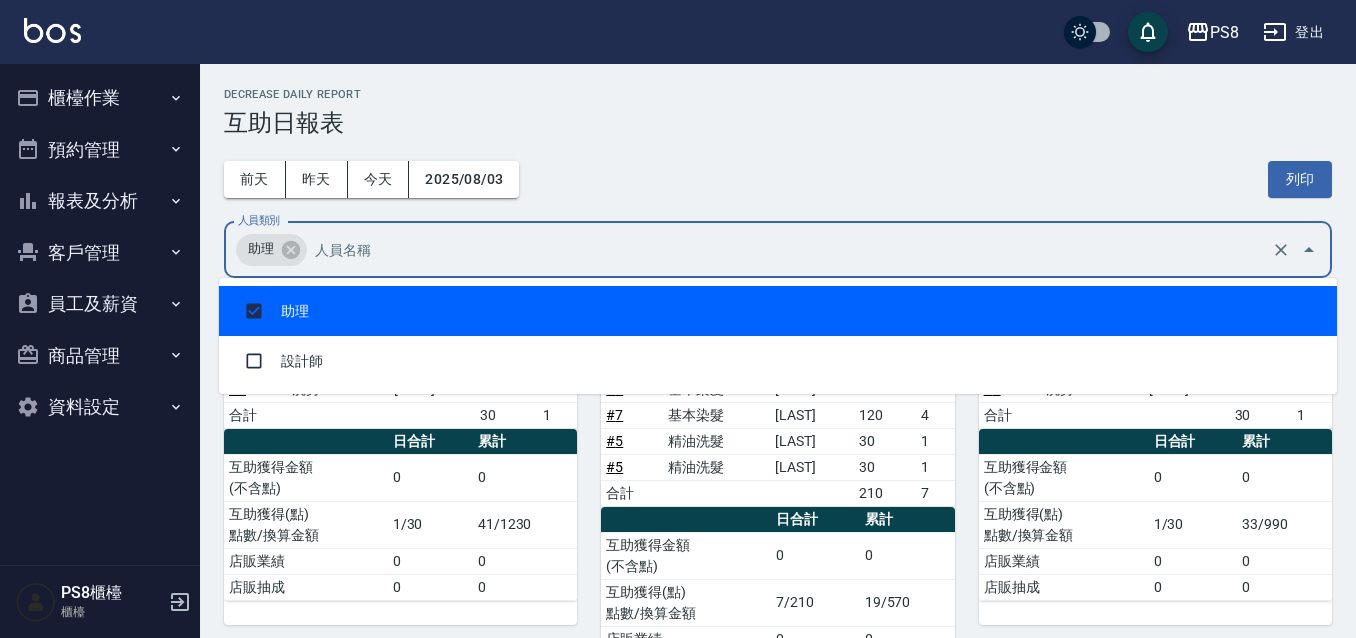click on "前天 昨天 今天 2025/08/03 列印" at bounding box center (778, 179) 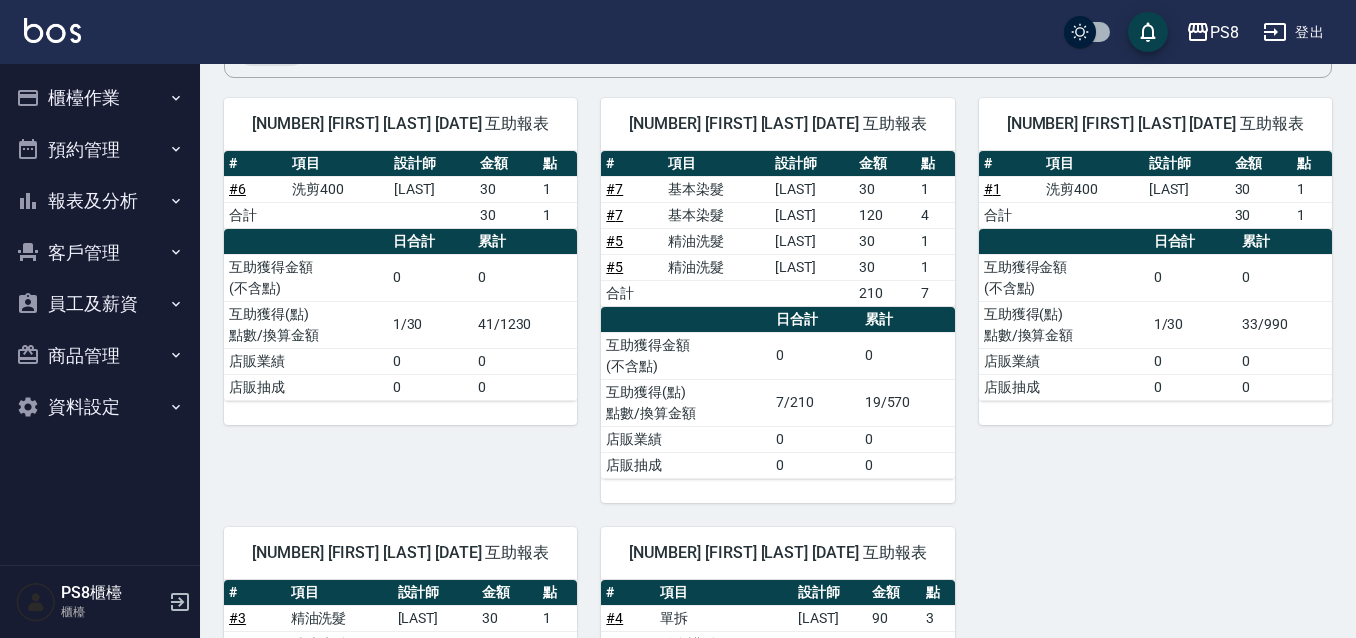 scroll, scrollTop: 100, scrollLeft: 0, axis: vertical 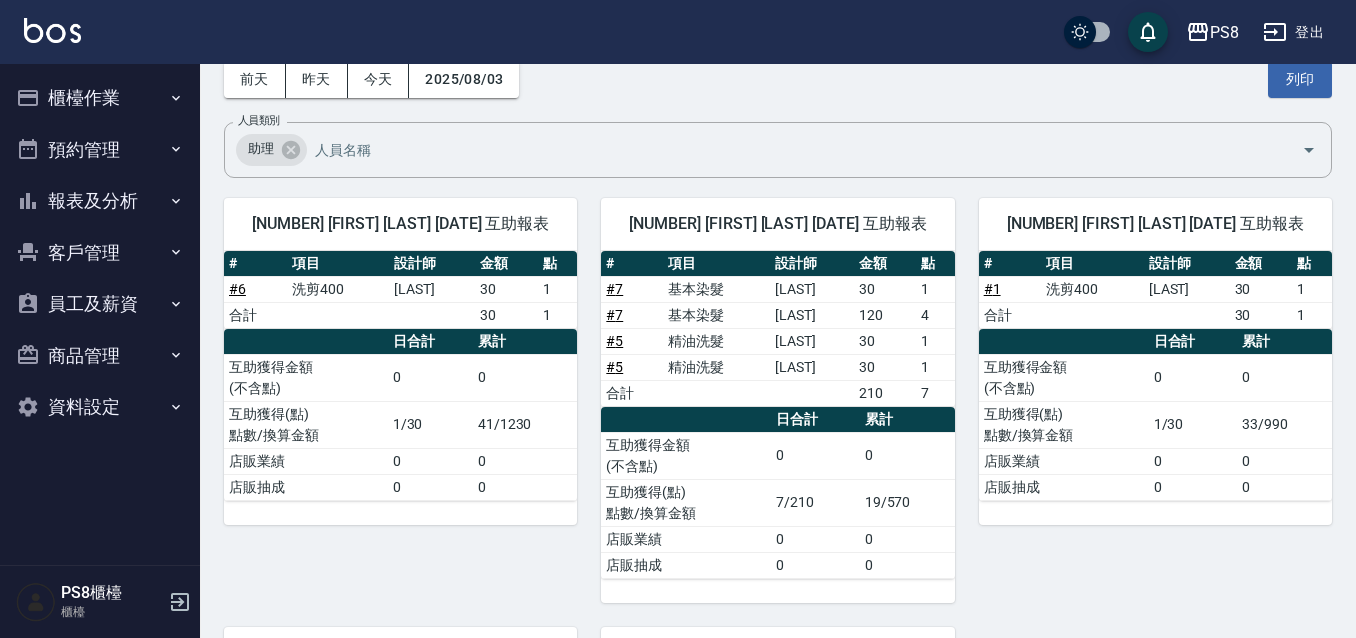 click on "報表及分析" at bounding box center [100, 201] 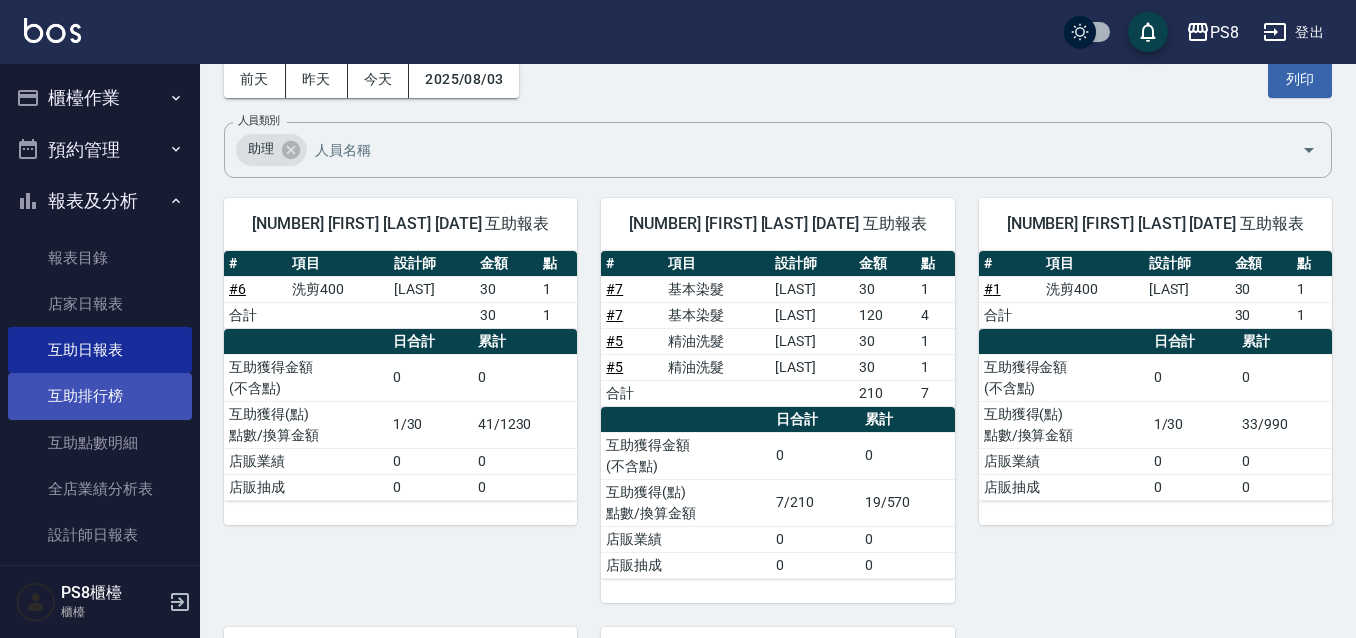 scroll, scrollTop: 100, scrollLeft: 0, axis: vertical 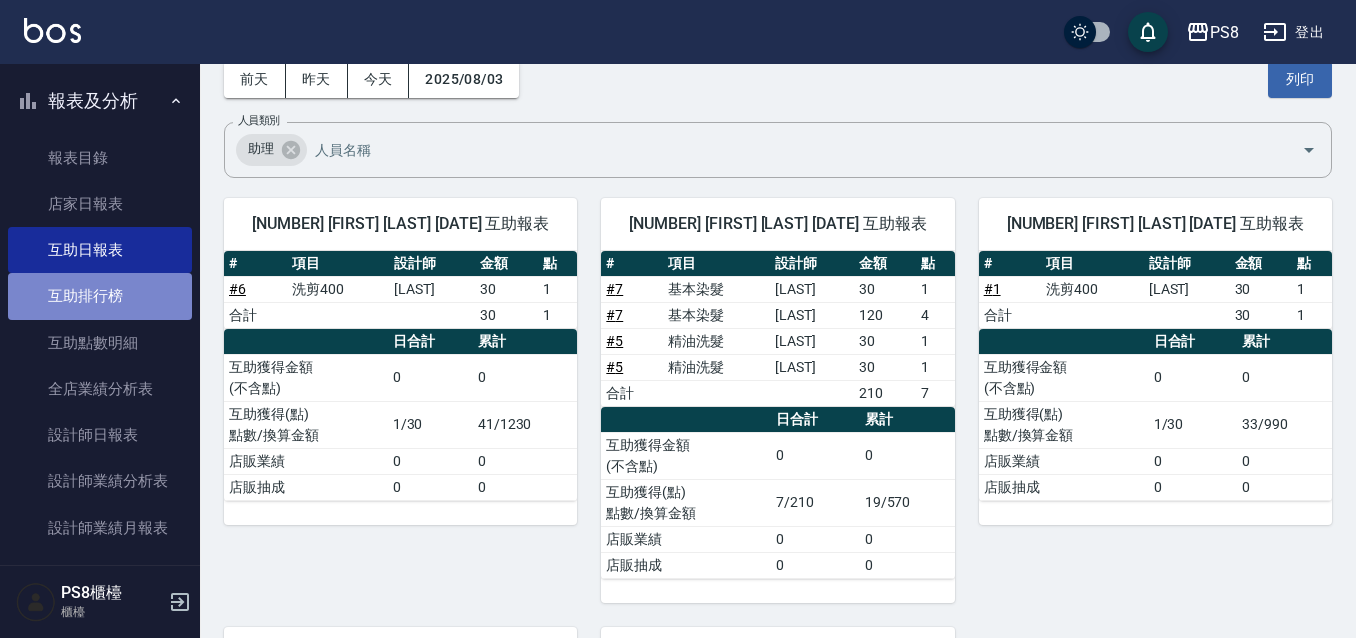 click on "互助排行榜" at bounding box center [100, 296] 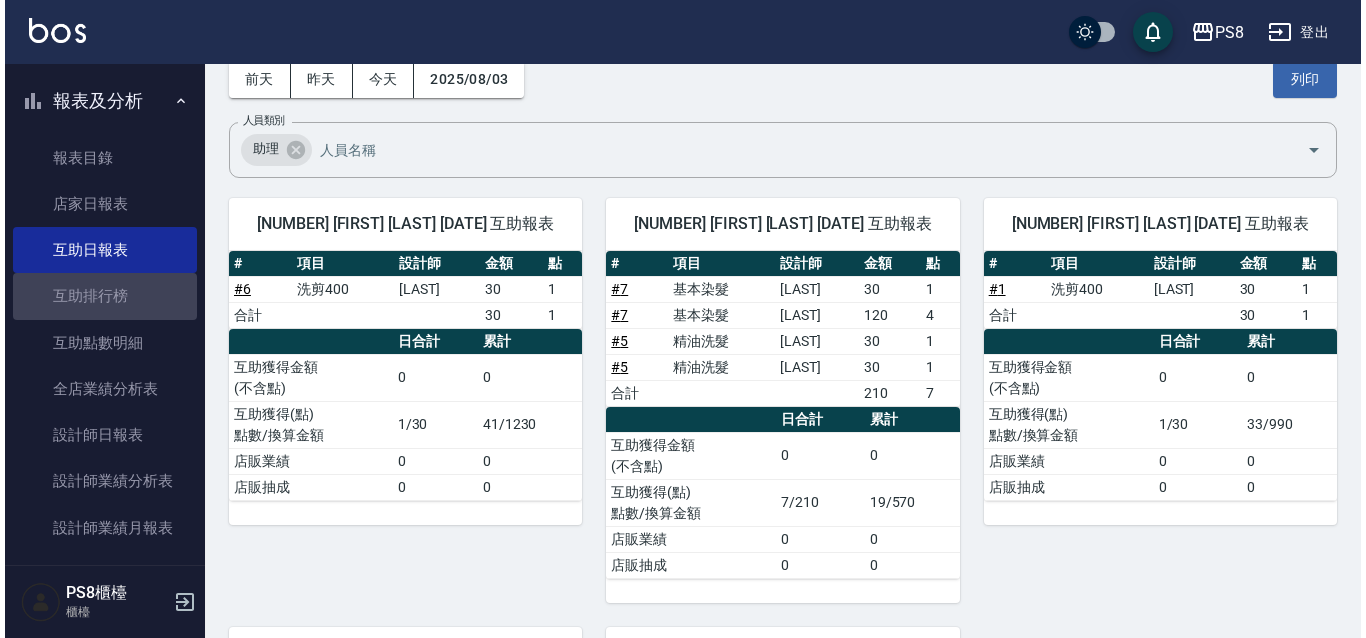 scroll, scrollTop: 0, scrollLeft: 0, axis: both 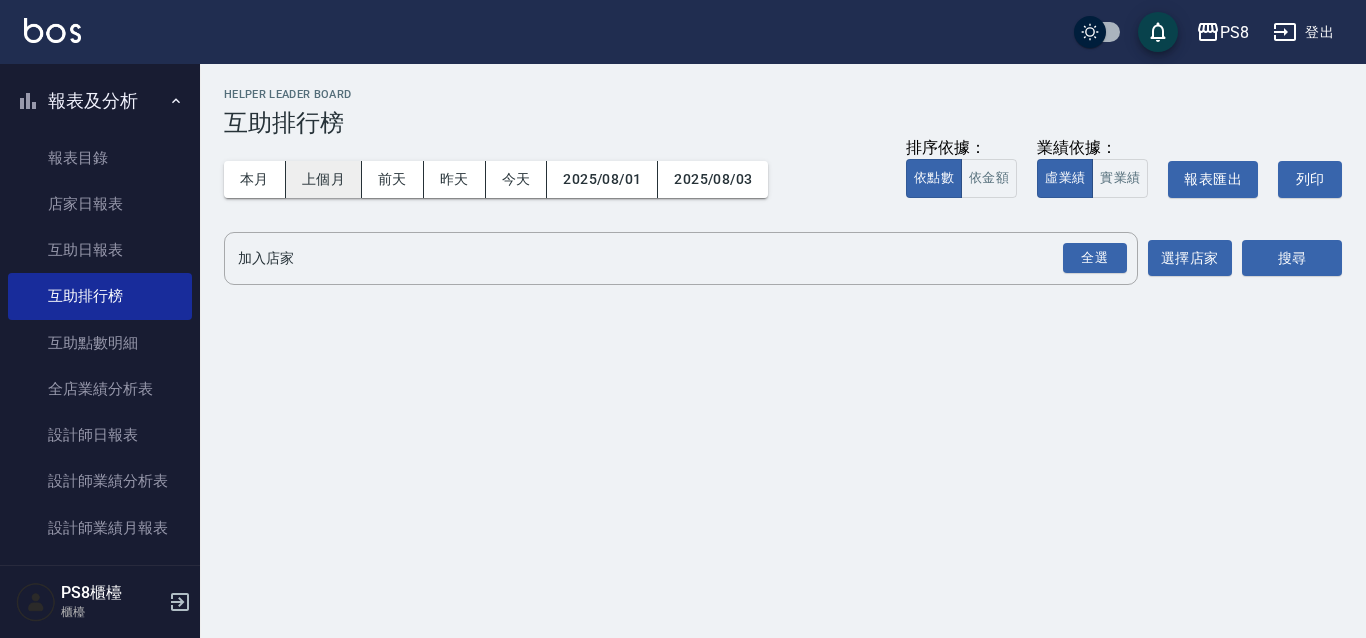 click on "上個月" at bounding box center [324, 179] 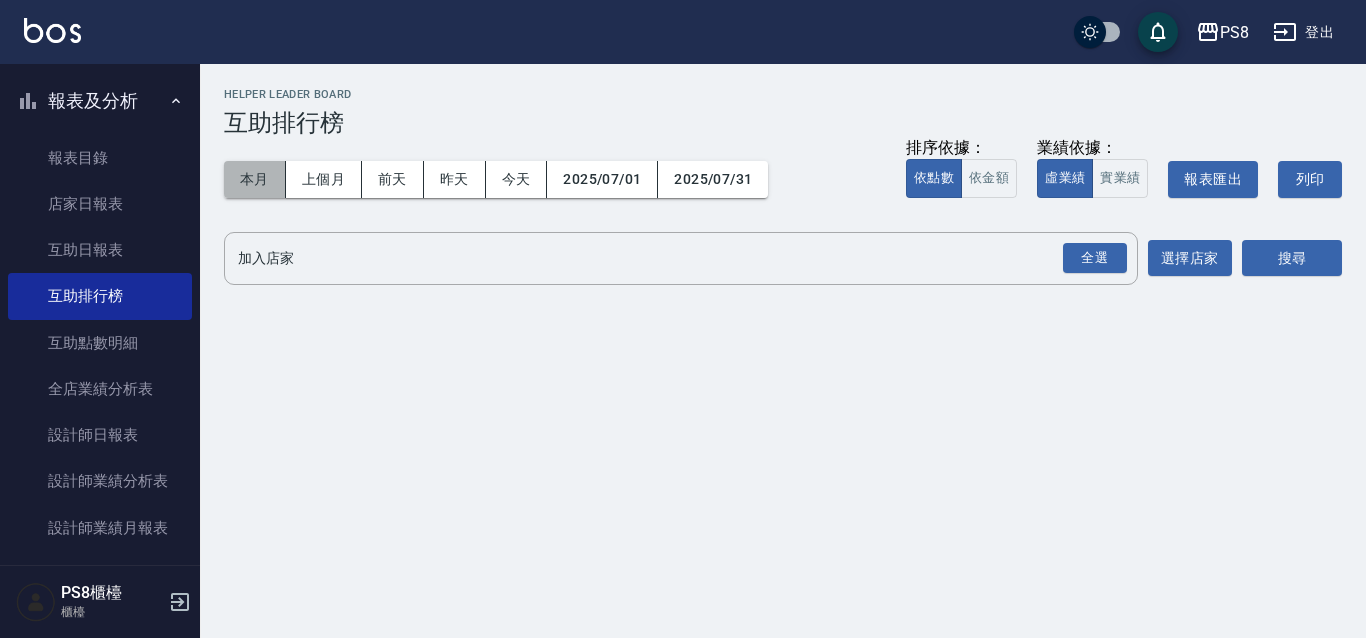 click on "本月" at bounding box center [255, 179] 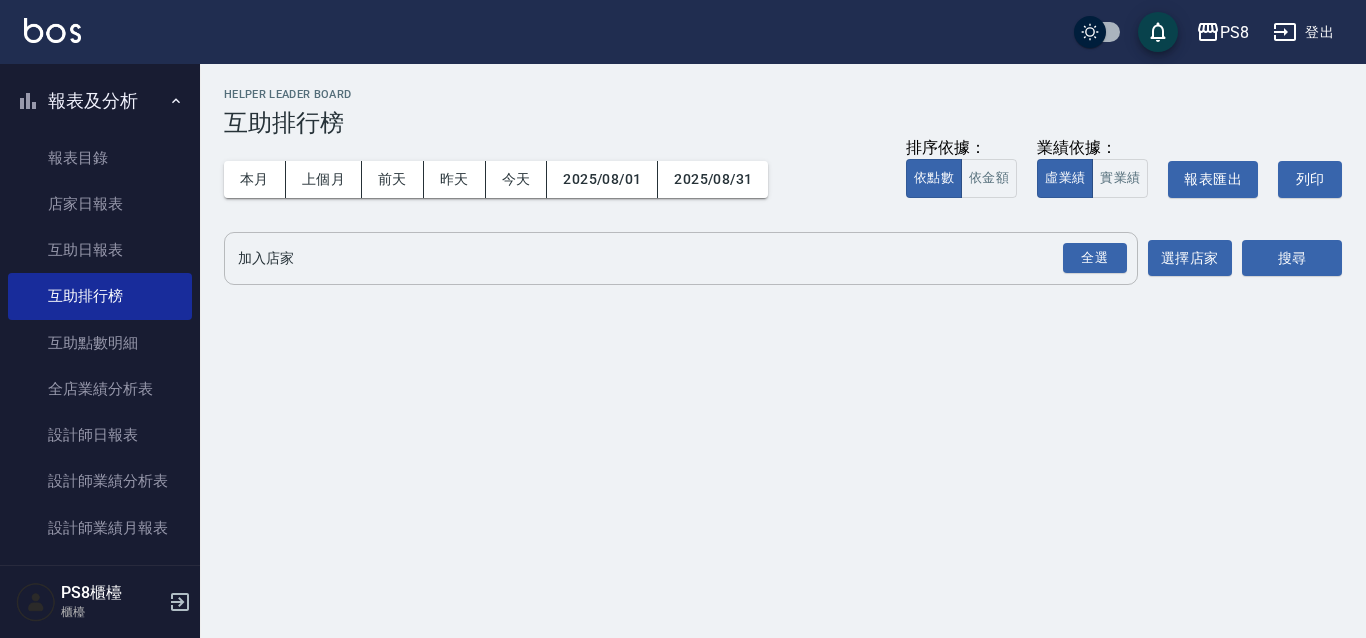 click on "加入店家" at bounding box center [666, 258] 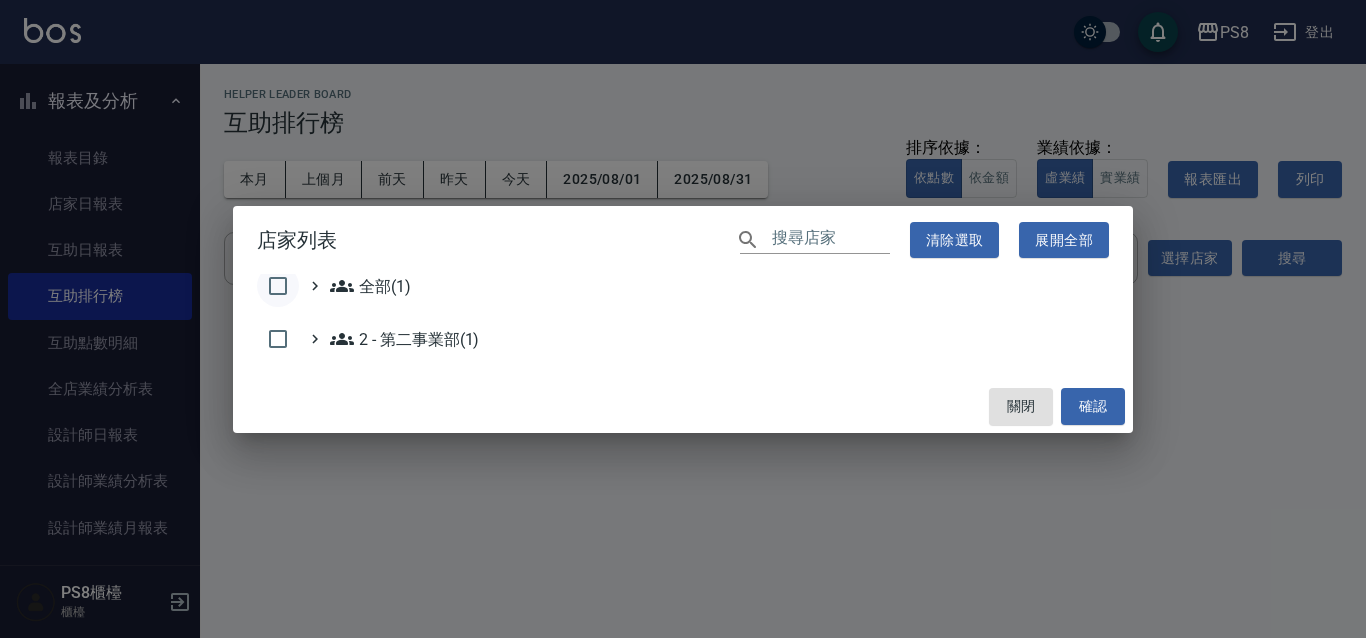 click at bounding box center [278, 286] 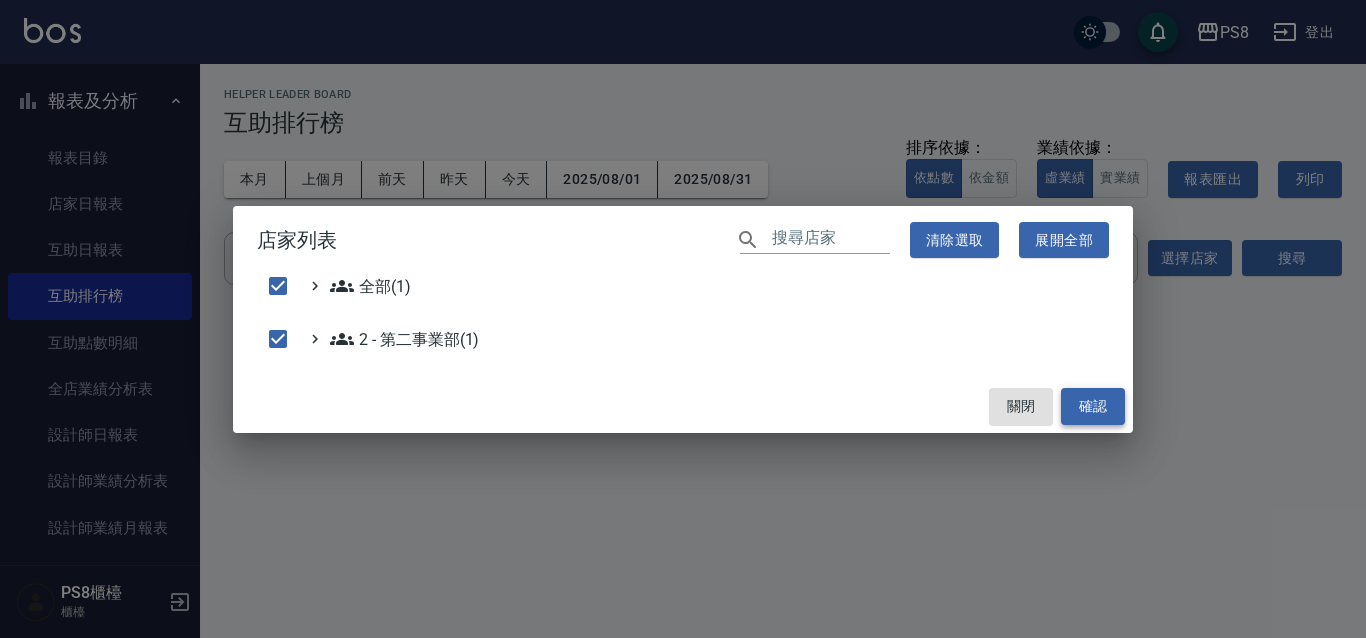 click on "確認" at bounding box center (1093, 406) 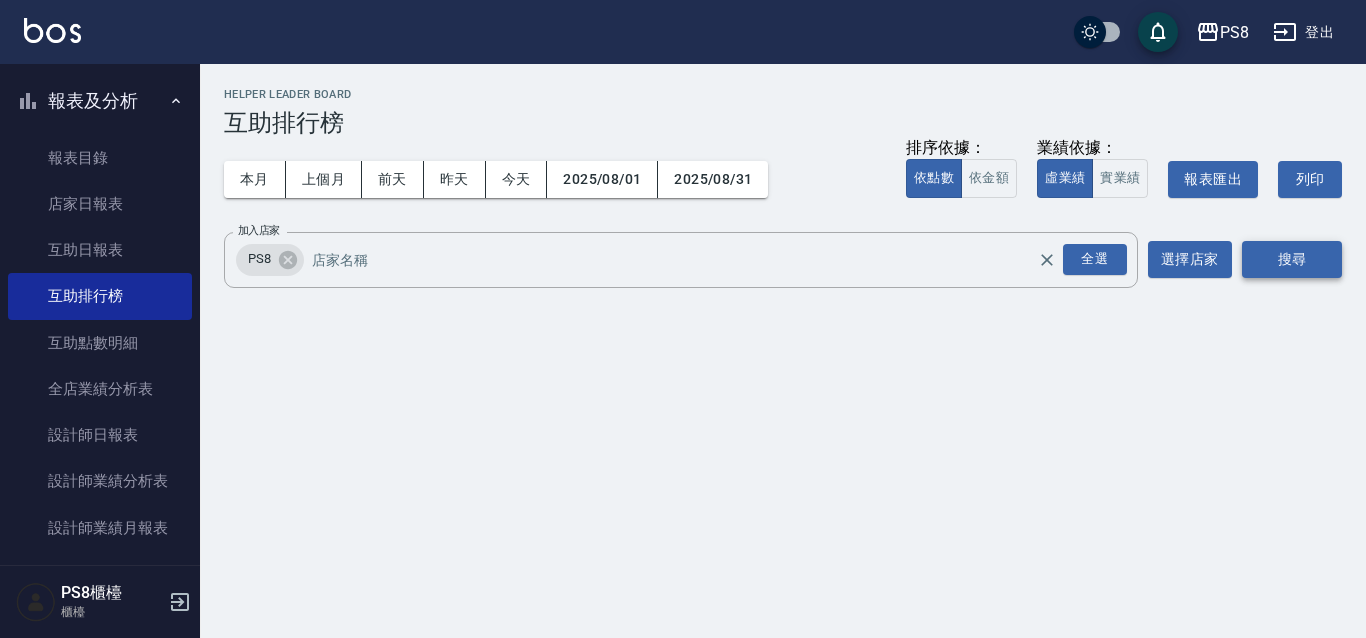 drag, startPoint x: 1237, startPoint y: 261, endPoint x: 1251, endPoint y: 256, distance: 14.866069 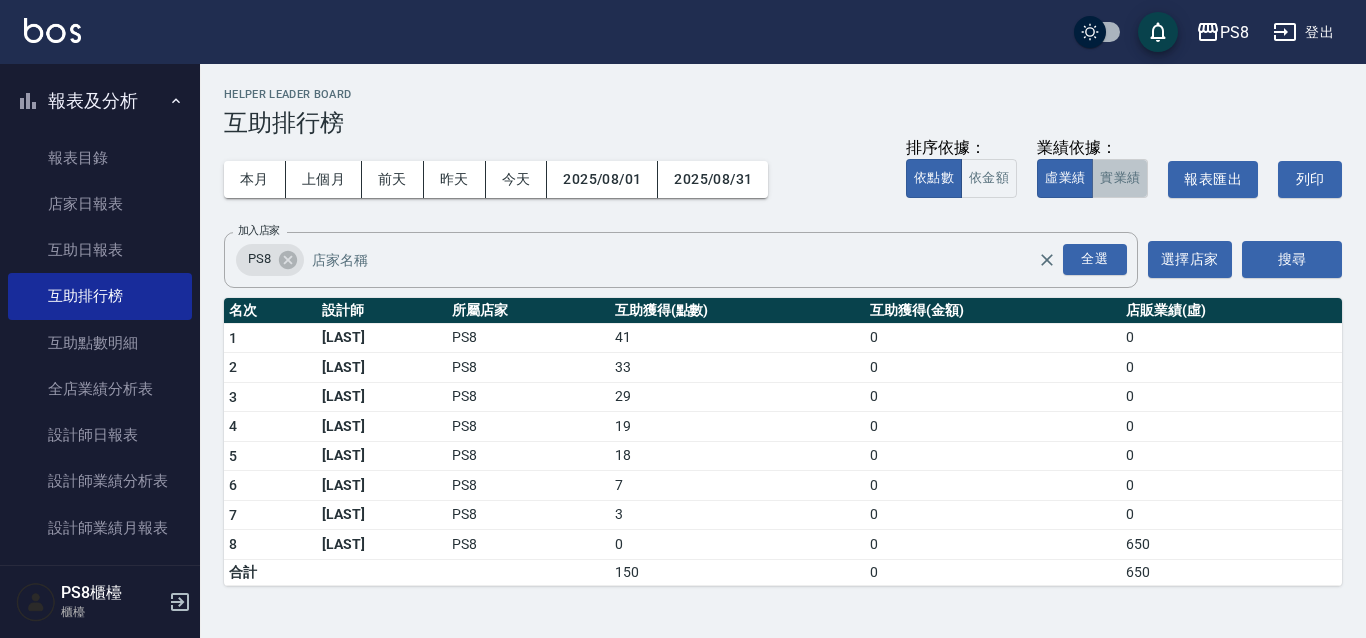 click on "實業績" at bounding box center (1120, 178) 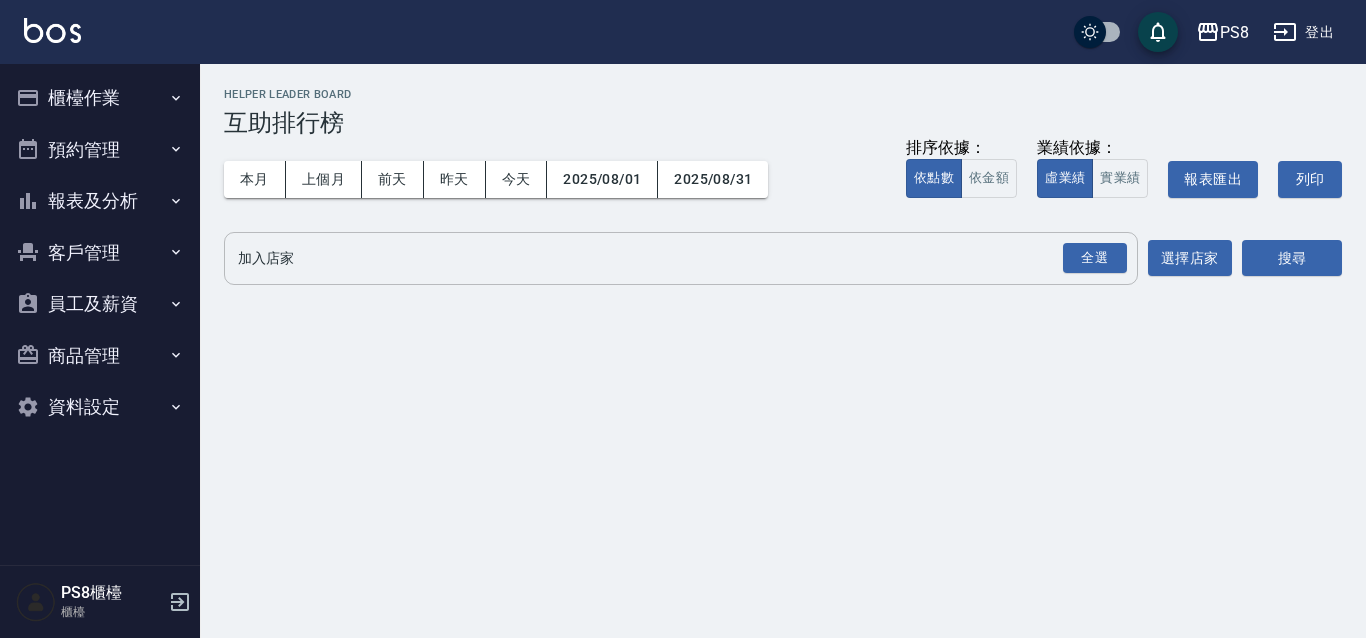 scroll, scrollTop: 0, scrollLeft: 0, axis: both 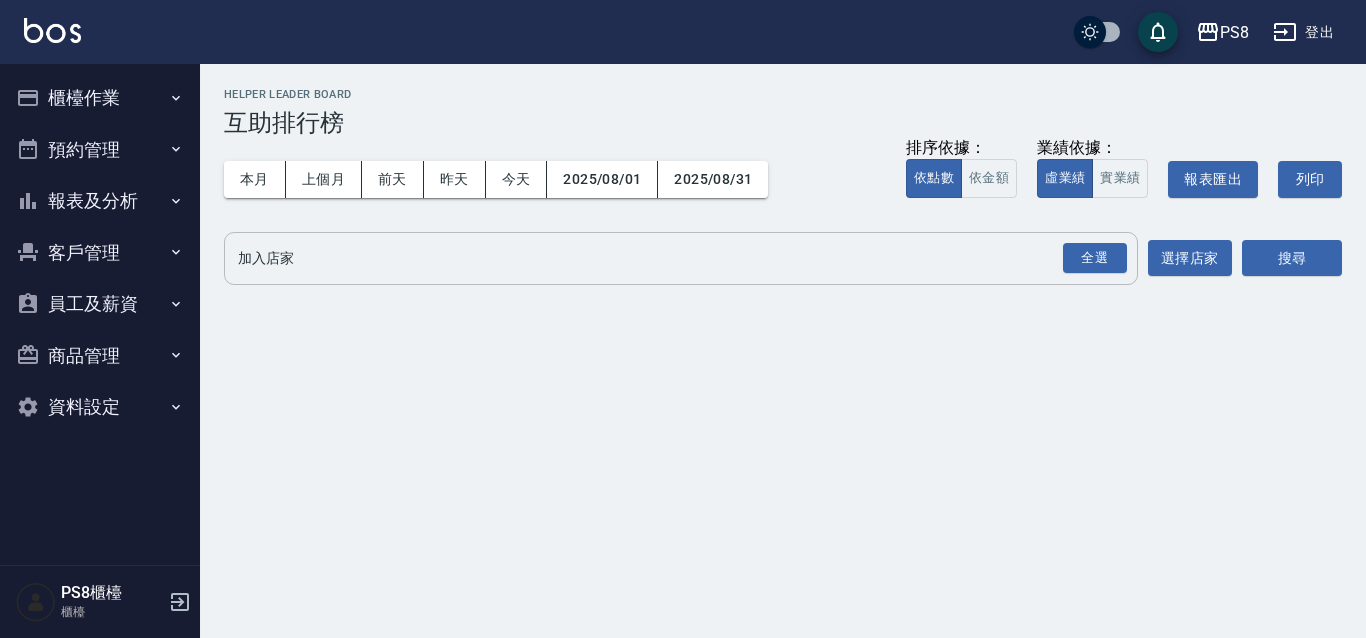 click on "加入店家" at bounding box center [666, 258] 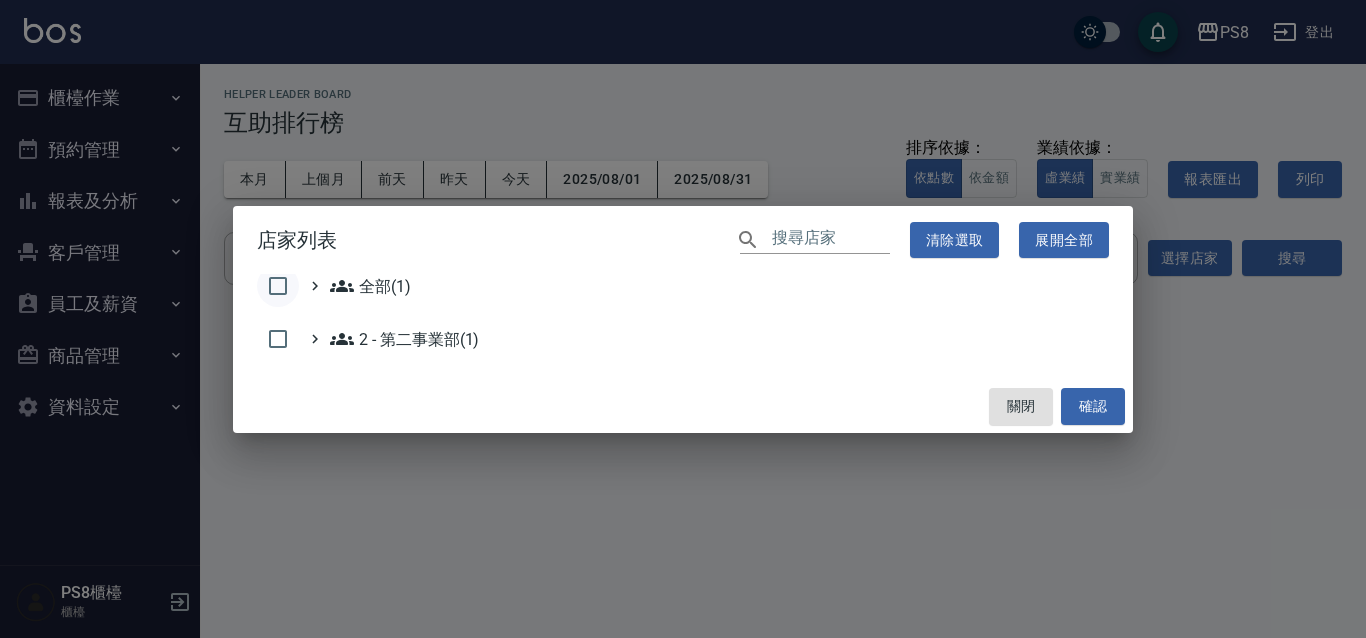 click at bounding box center [278, 286] 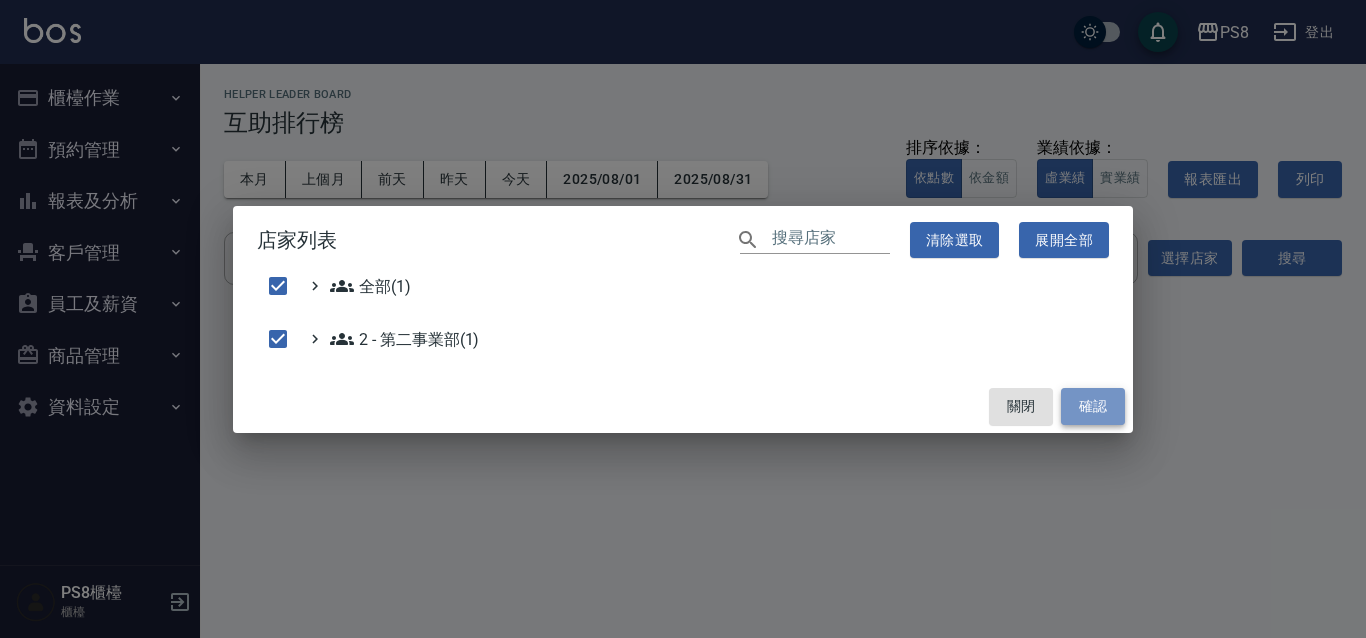 click on "確認" at bounding box center (1093, 406) 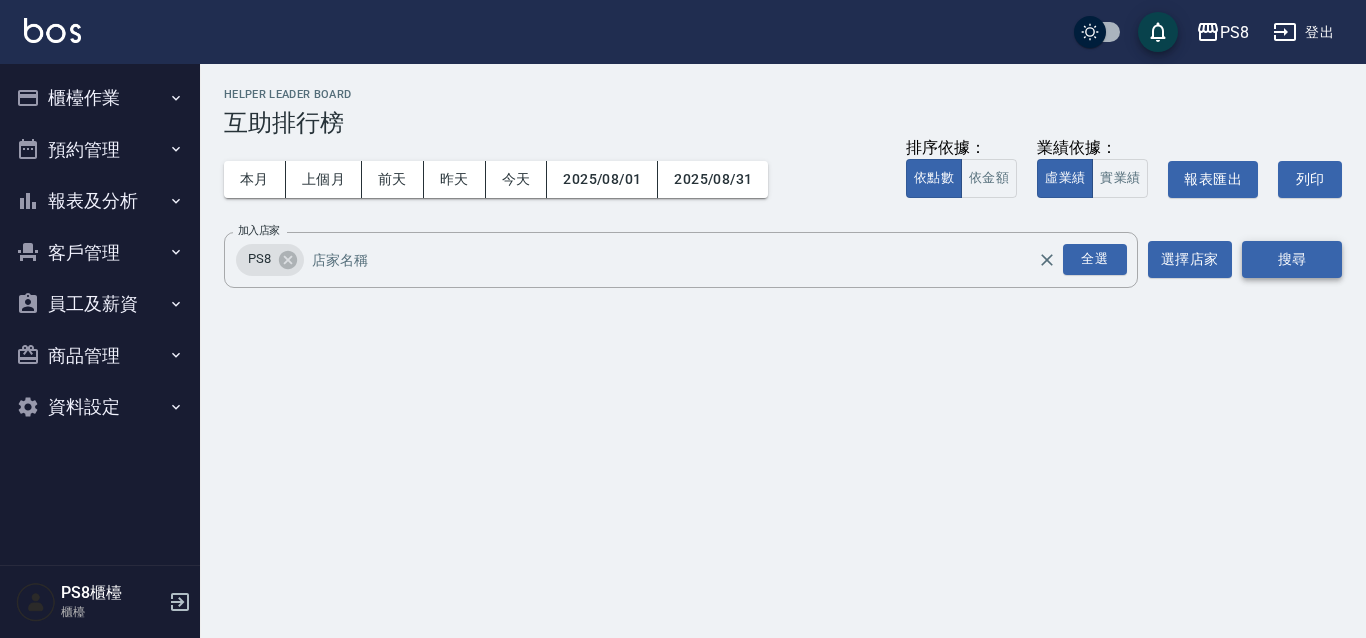 click on "搜尋" at bounding box center (1292, 259) 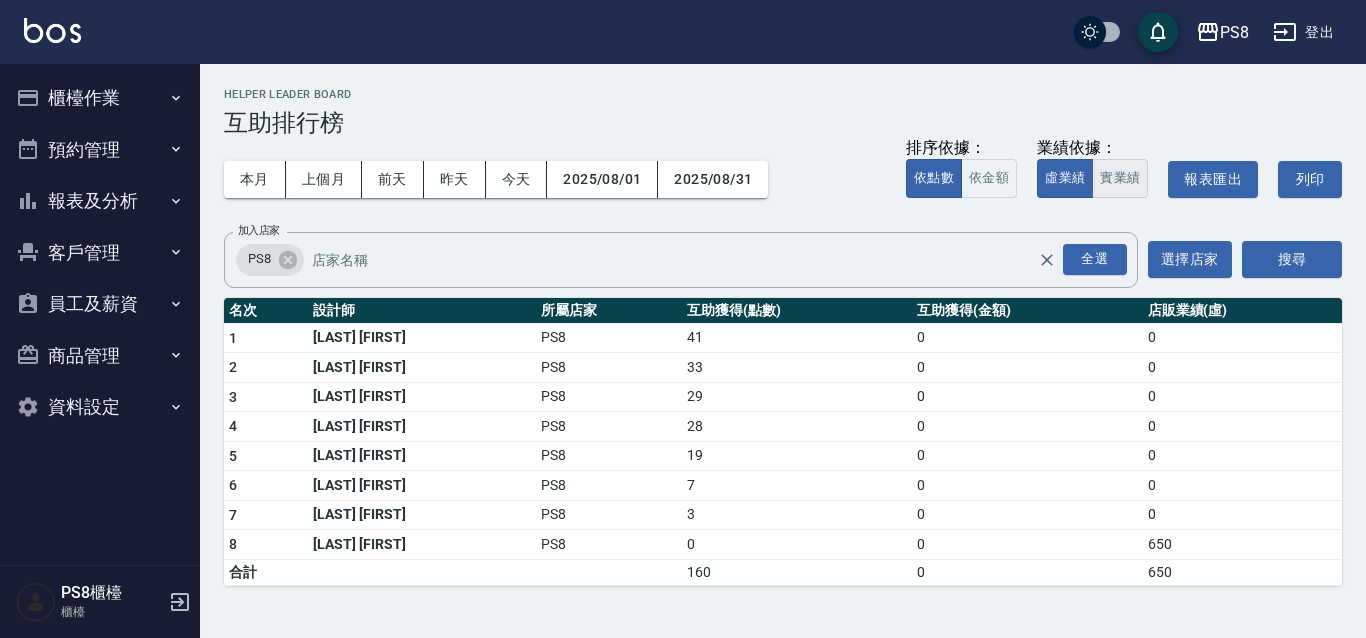click on "實業績" at bounding box center (1120, 178) 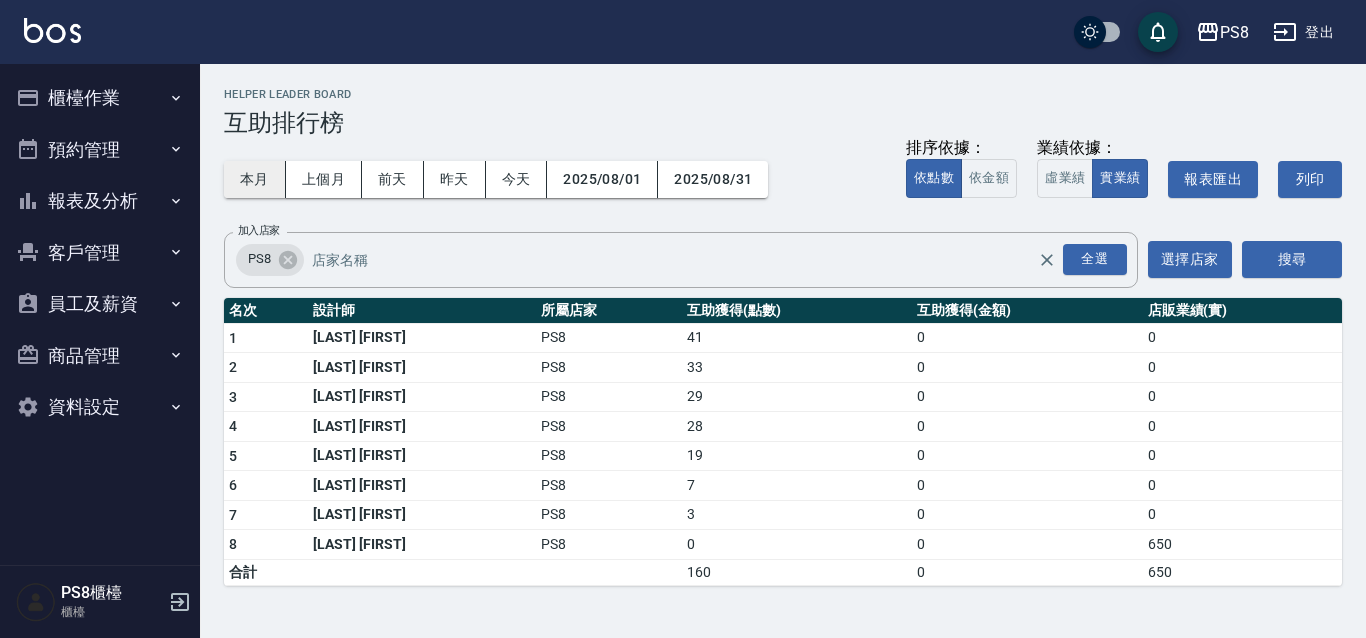 click on "本月" at bounding box center (255, 179) 